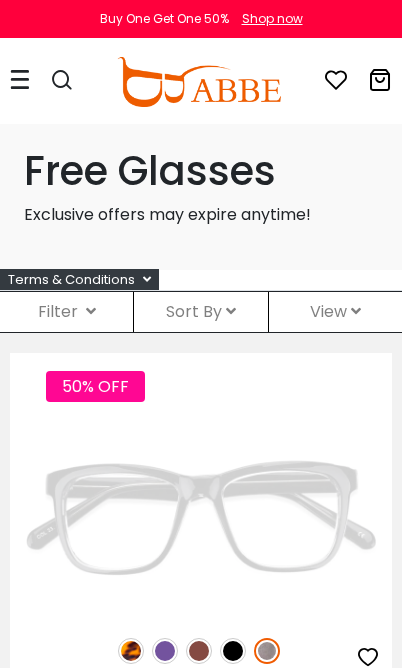 scroll, scrollTop: 0, scrollLeft: 0, axis: both 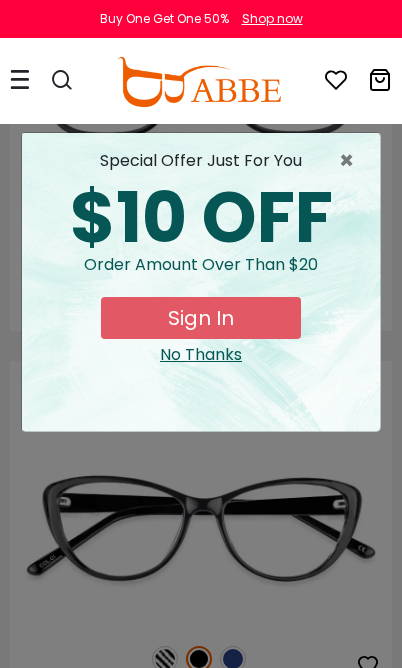 click on "Sign In" at bounding box center (201, 318) 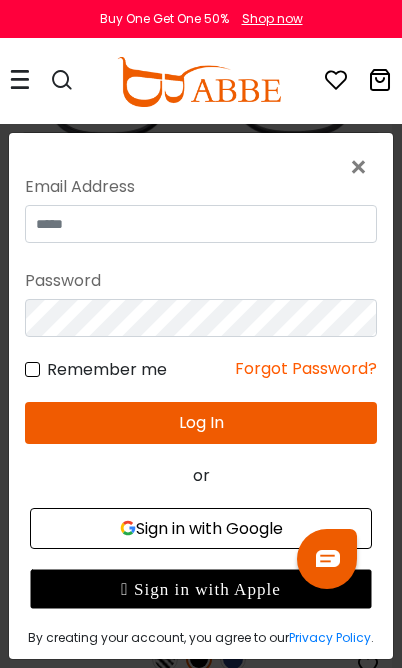 click on " Sign in with Apple" at bounding box center [201, 589] 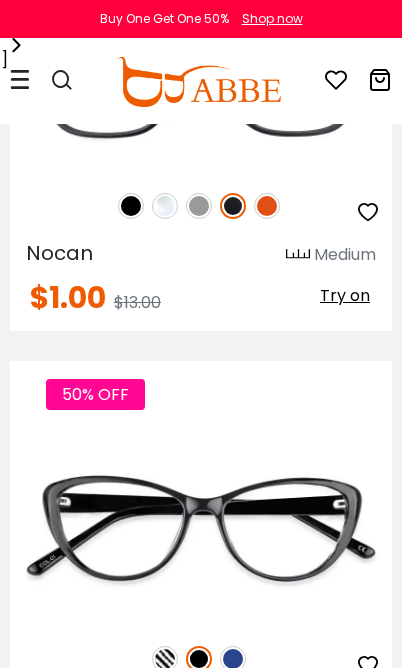 scroll, scrollTop: 0, scrollLeft: 0, axis: both 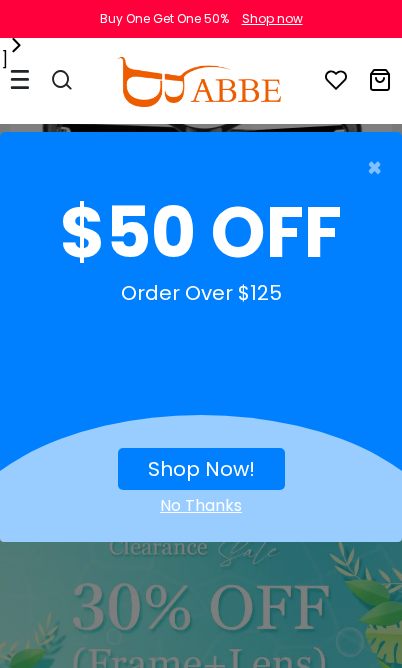 click on "No Thanks" at bounding box center (201, 506) 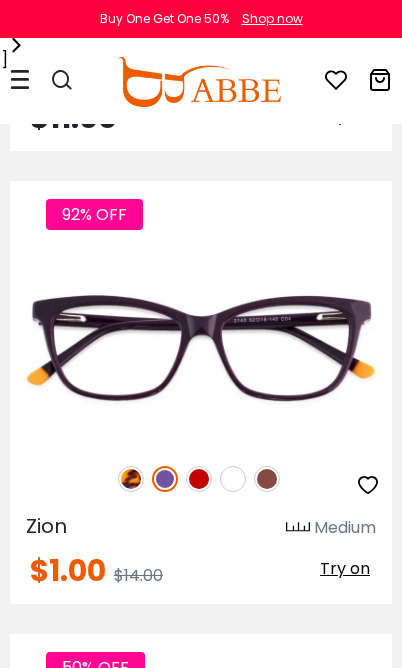 scroll, scrollTop: 4227, scrollLeft: 0, axis: vertical 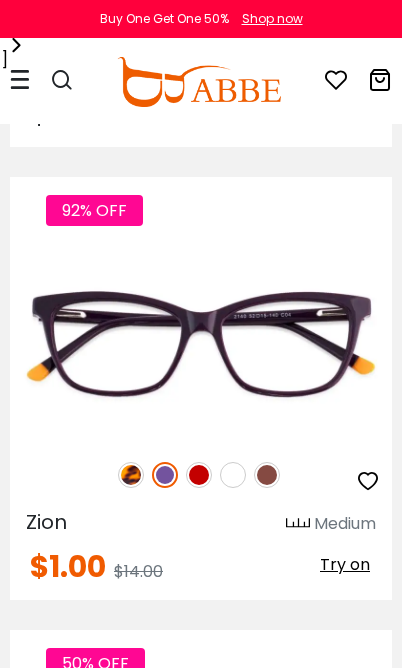 click at bounding box center [199, 475] 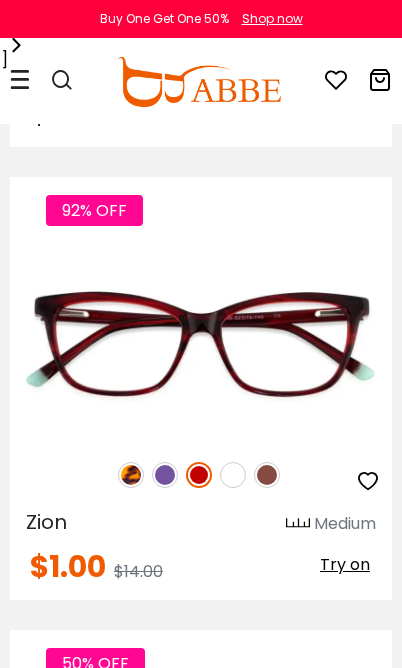 click at bounding box center (233, 475) 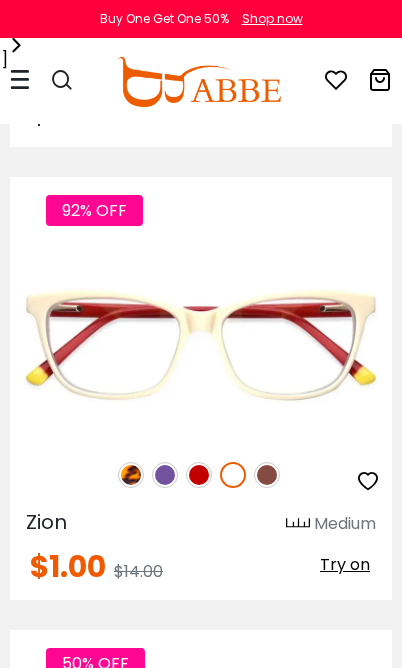 click at bounding box center [267, 475] 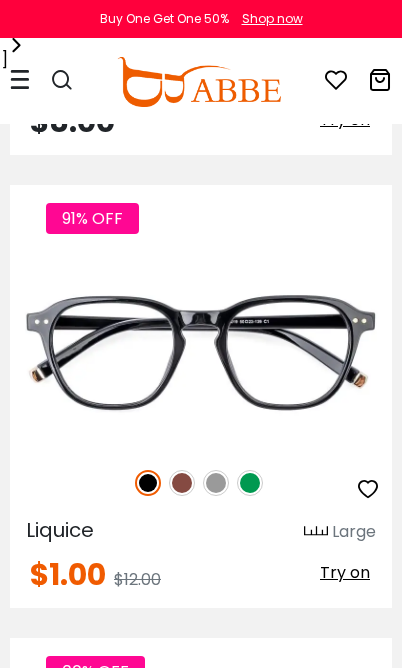 scroll, scrollTop: 6852, scrollLeft: 0, axis: vertical 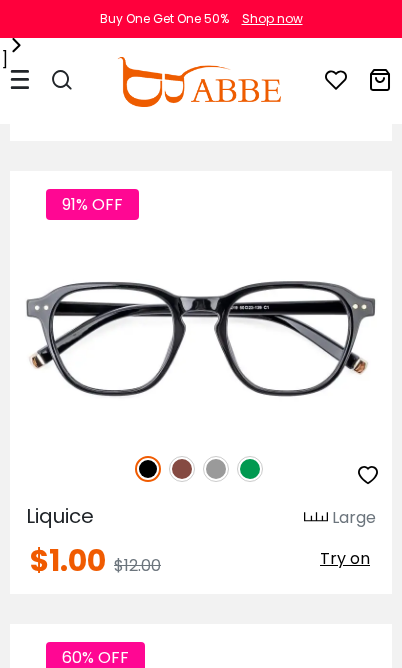 click at bounding box center [182, 469] 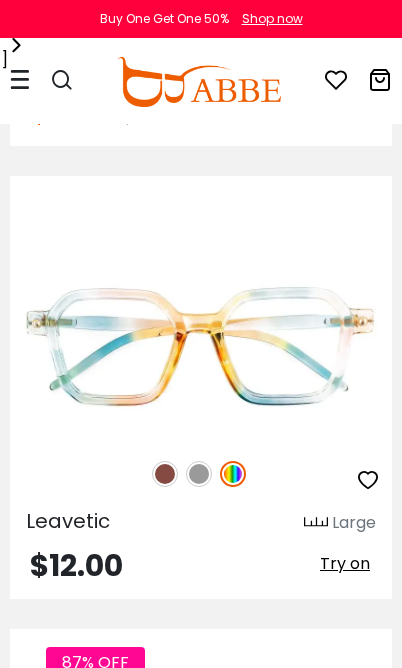 scroll, scrollTop: 7819, scrollLeft: 0, axis: vertical 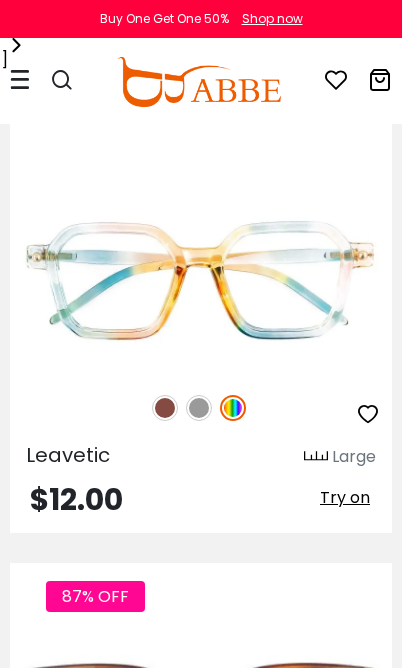 click at bounding box center (199, 408) 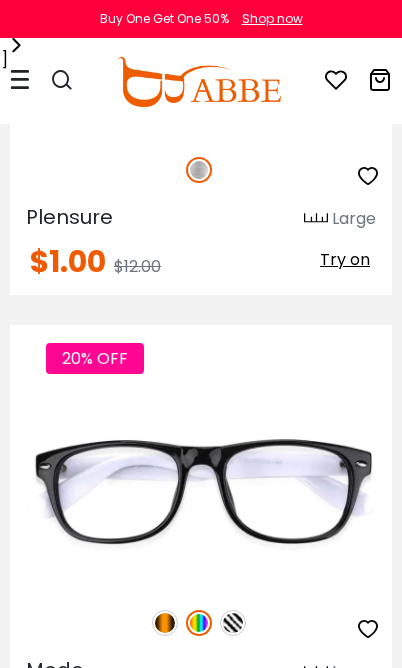 scroll, scrollTop: 10376, scrollLeft: 0, axis: vertical 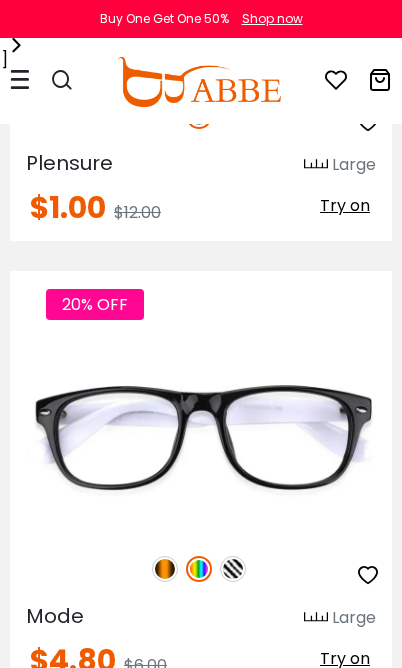 click at bounding box center [233, 569] 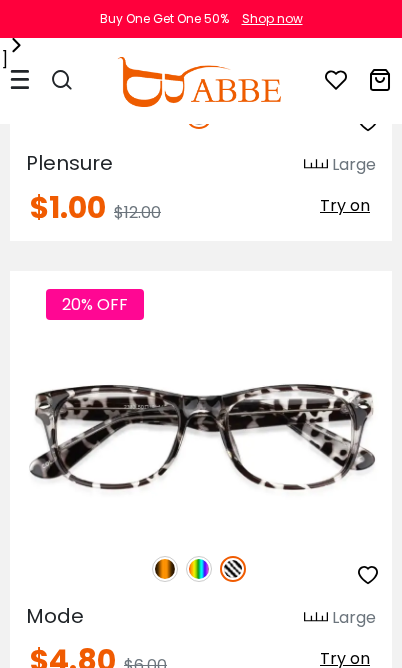 click at bounding box center [165, 569] 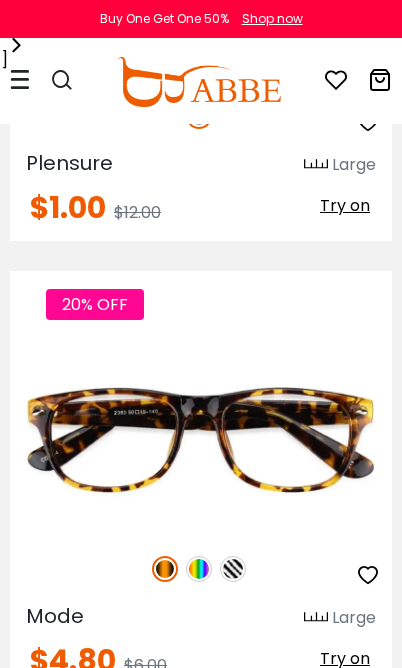 click at bounding box center (199, 569) 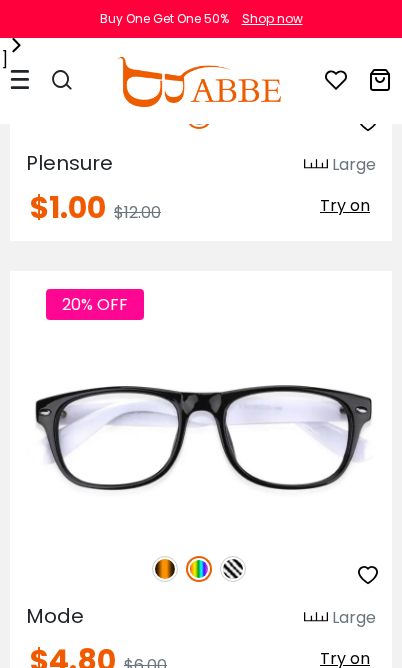 click at bounding box center (368, 575) 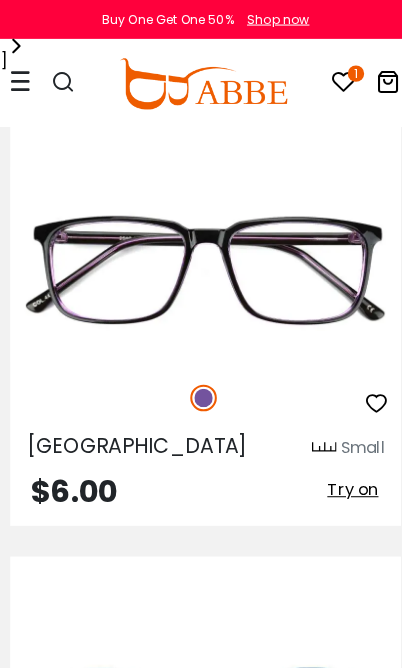 scroll, scrollTop: 14632, scrollLeft: 0, axis: vertical 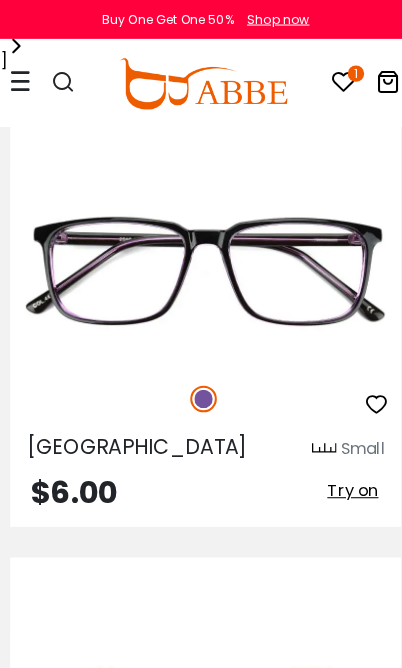 click at bounding box center [368, 396] 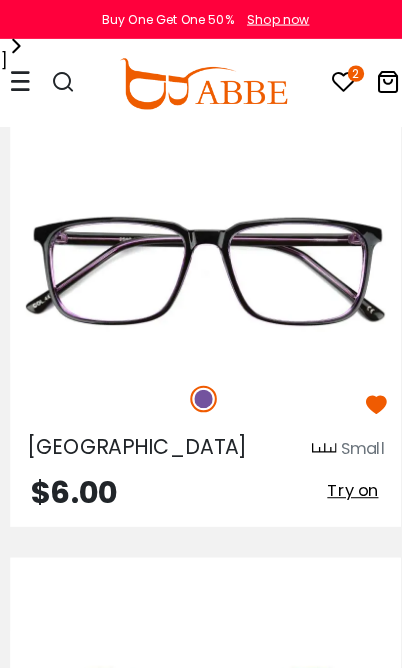 click at bounding box center [368, 396] 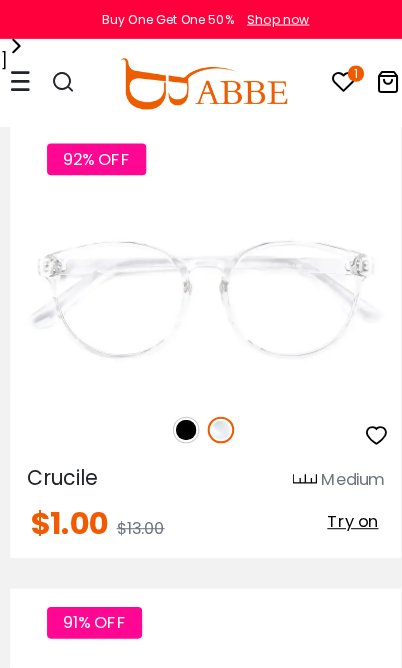 scroll, scrollTop: 18293, scrollLeft: 0, axis: vertical 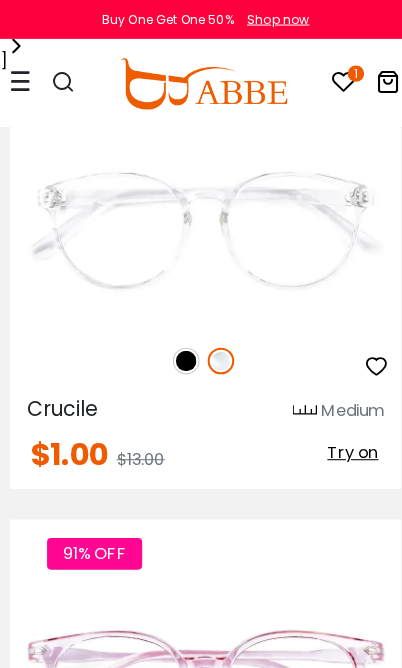 click at bounding box center (182, 353) 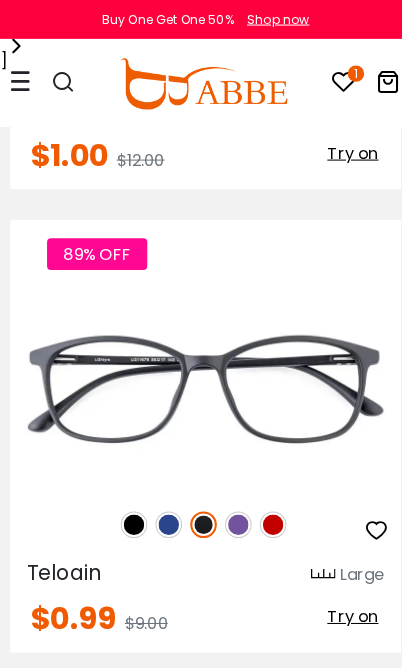 scroll, scrollTop: 19049, scrollLeft: 0, axis: vertical 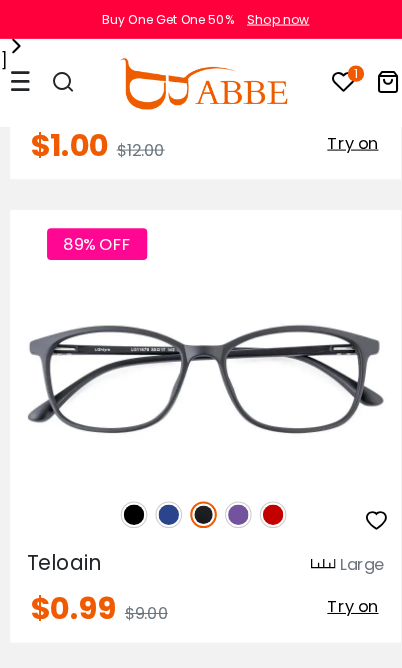 click at bounding box center [131, 503] 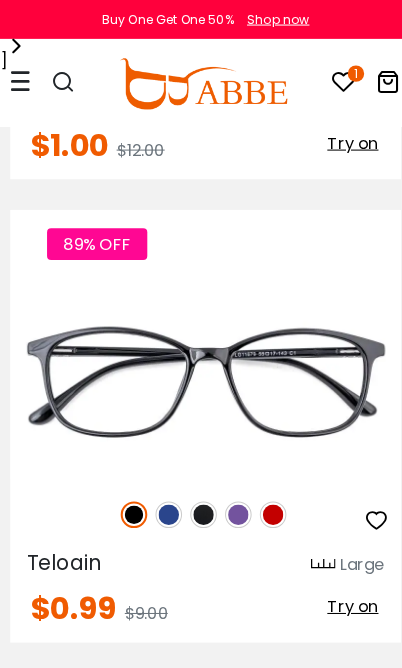 click at bounding box center [368, 509] 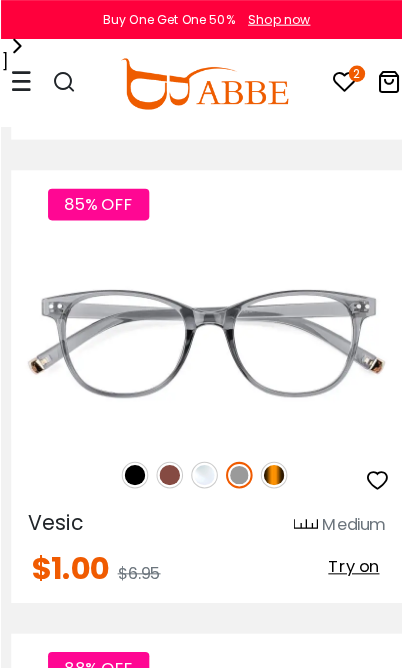 scroll, scrollTop: 19541, scrollLeft: 0, axis: vertical 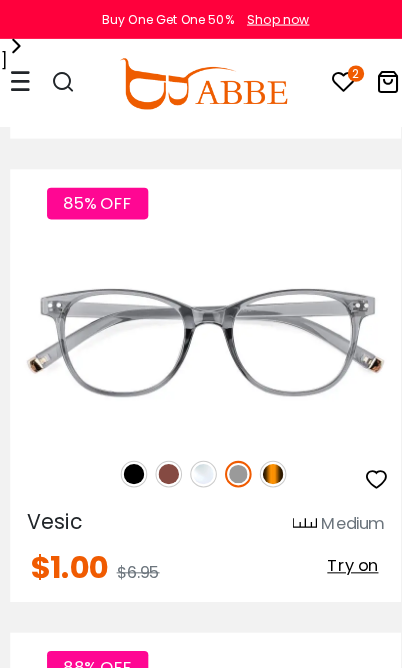 click at bounding box center (131, 464) 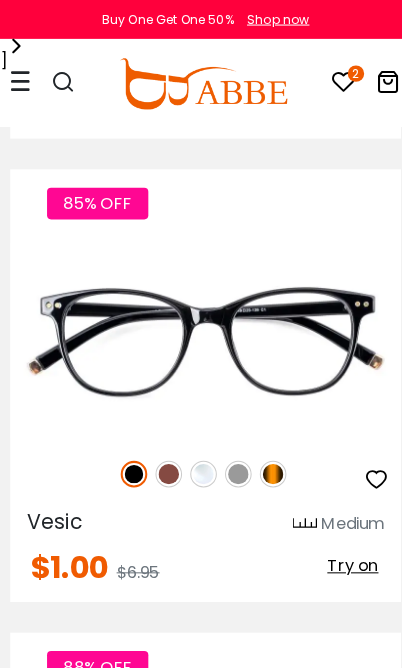 click at bounding box center (368, 470) 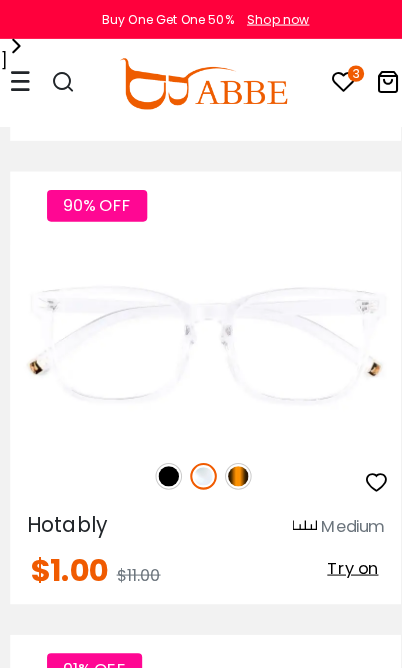 scroll, scrollTop: 25878, scrollLeft: 0, axis: vertical 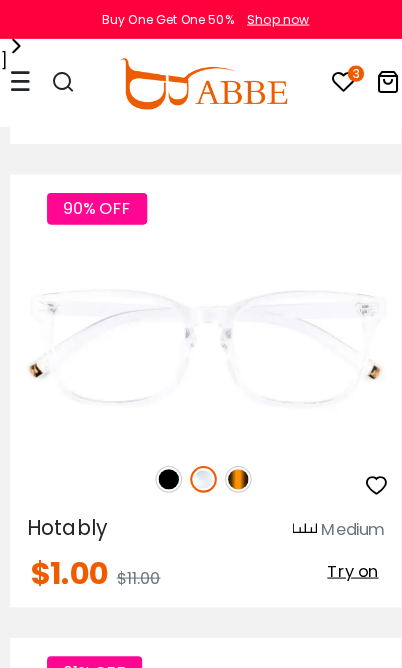click at bounding box center [165, 469] 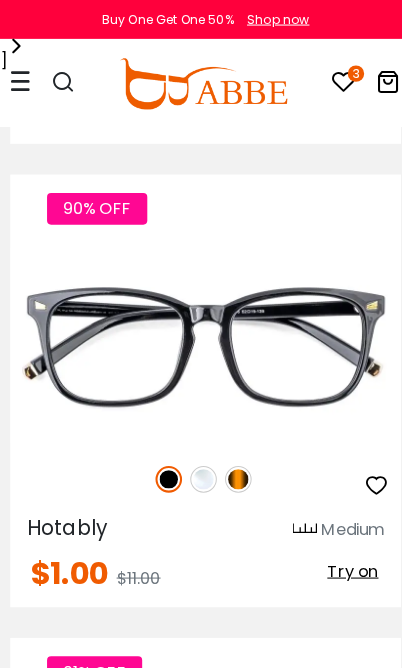 click at bounding box center [368, 475] 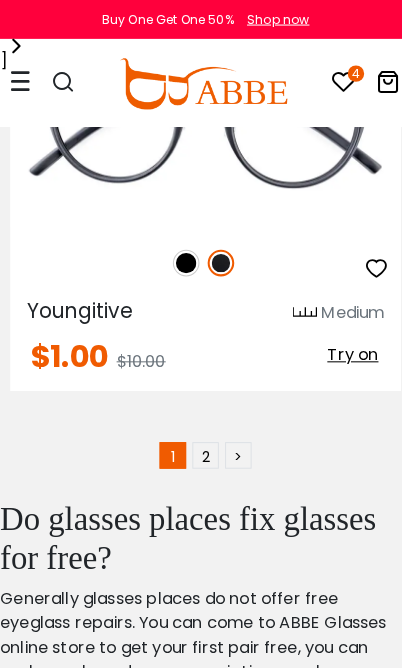 scroll, scrollTop: 27002, scrollLeft: 0, axis: vertical 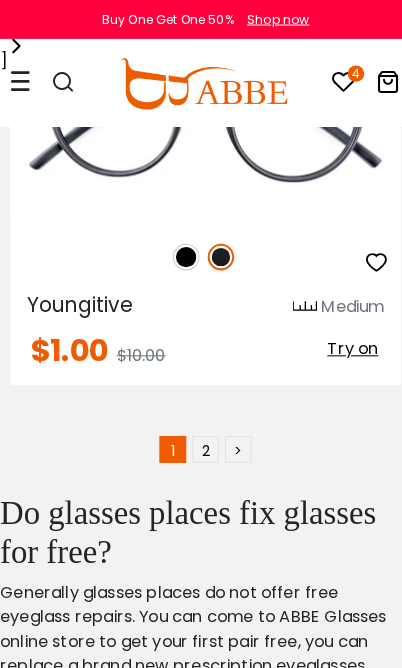 click on "2" at bounding box center (201, 439) 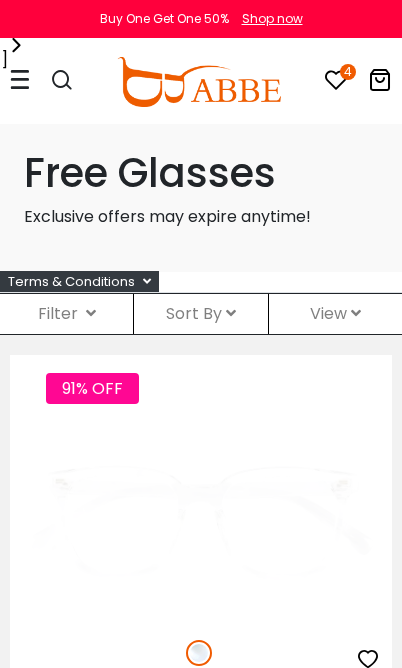 scroll, scrollTop: 0, scrollLeft: 0, axis: both 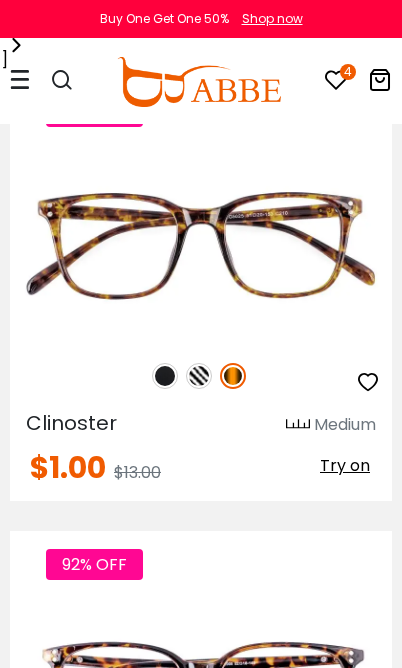 click at bounding box center [165, 376] 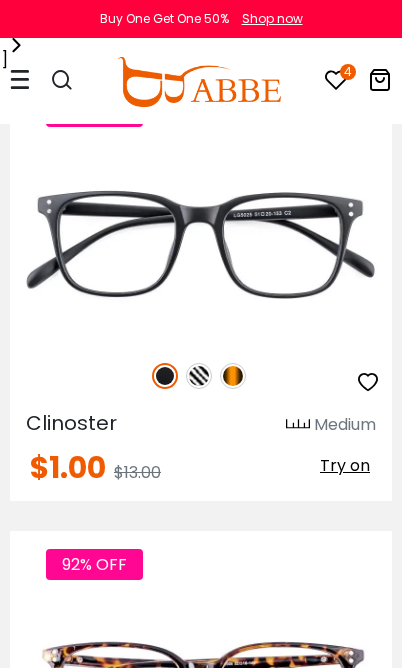 click at bounding box center [368, 382] 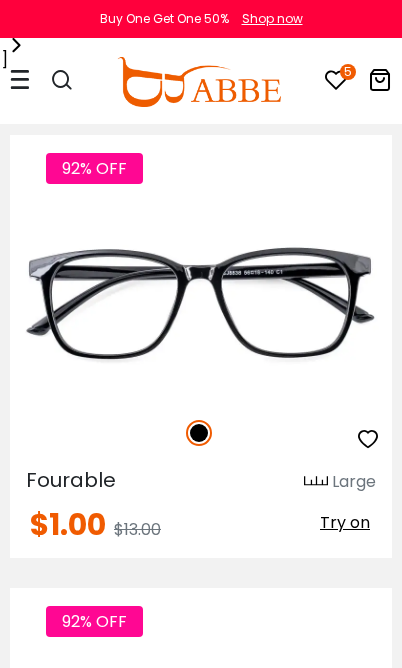 scroll, scrollTop: 2895, scrollLeft: 0, axis: vertical 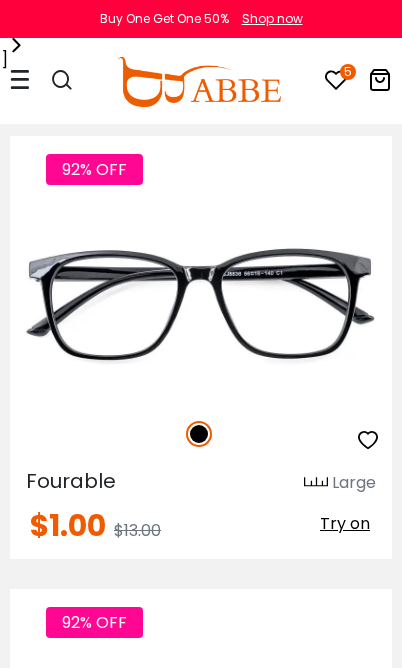 click at bounding box center [368, 440] 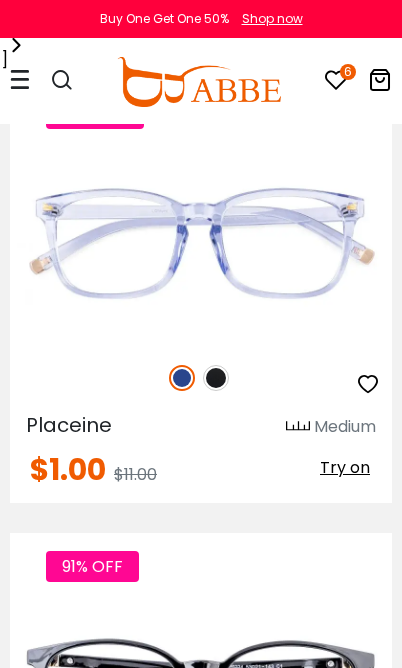 scroll, scrollTop: 6618, scrollLeft: 0, axis: vertical 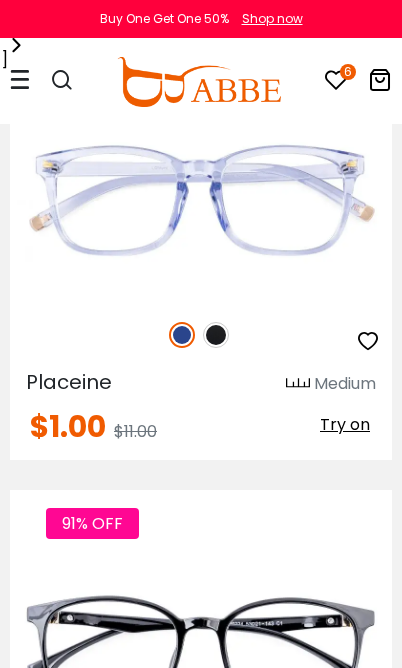click at bounding box center [216, 335] 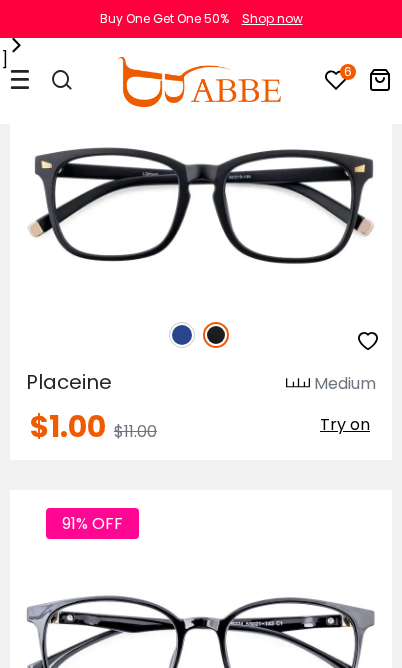 click at bounding box center (368, 341) 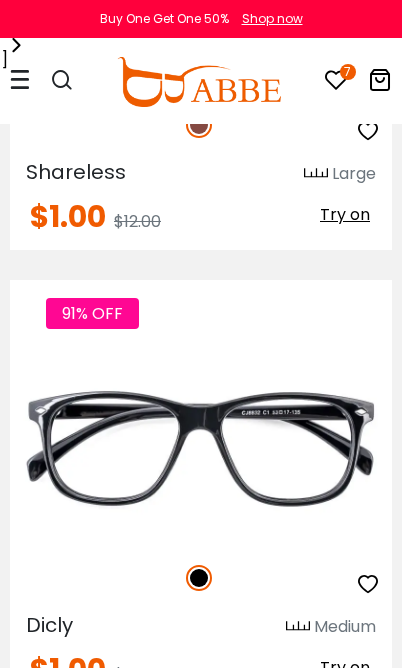 scroll, scrollTop: 9547, scrollLeft: 0, axis: vertical 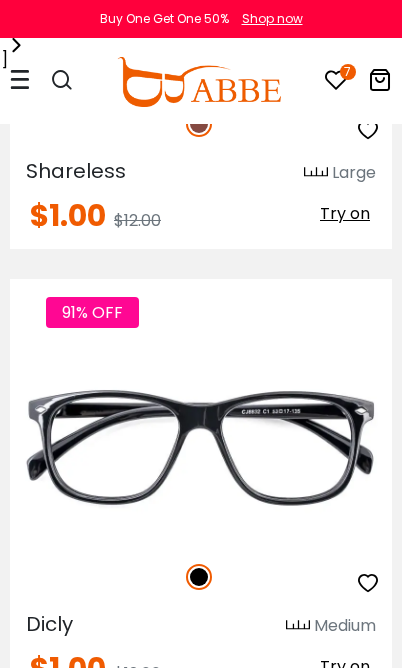 click at bounding box center [368, 583] 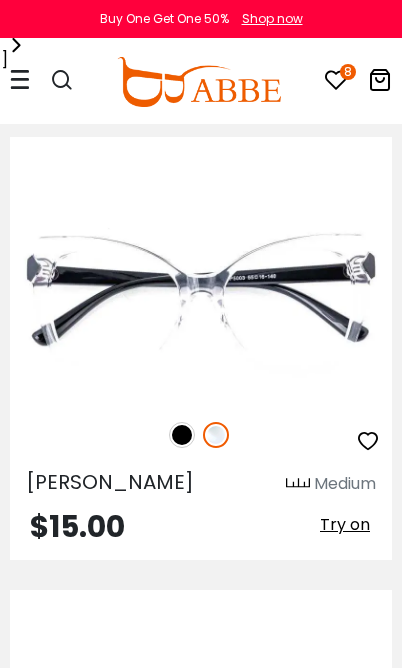 scroll, scrollTop: 17386, scrollLeft: 0, axis: vertical 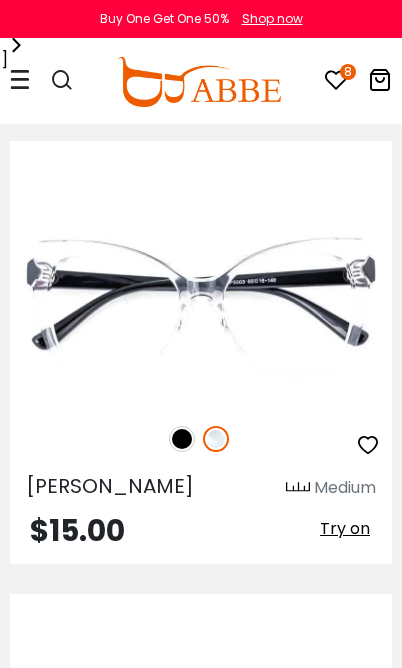 click at bounding box center (182, 439) 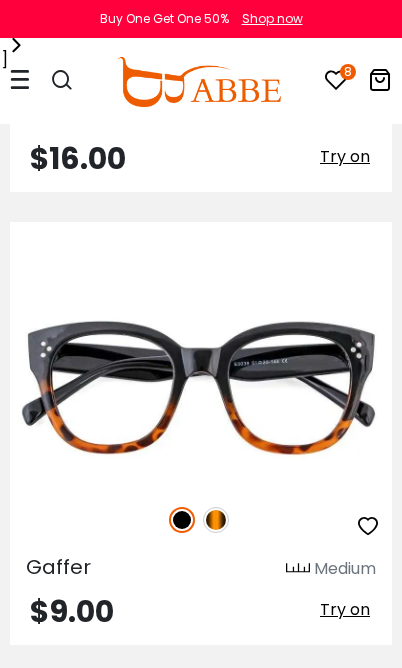 scroll, scrollTop: 18366, scrollLeft: 0, axis: vertical 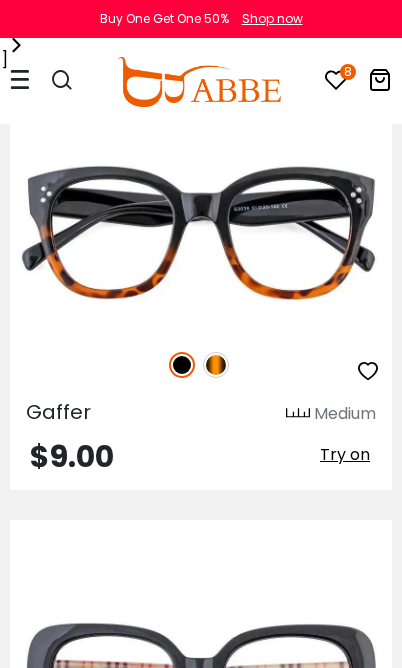 click at bounding box center [182, 365] 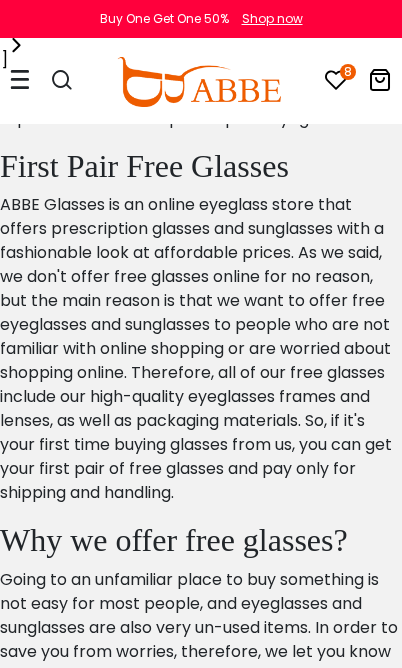 scroll, scrollTop: 22635, scrollLeft: 0, axis: vertical 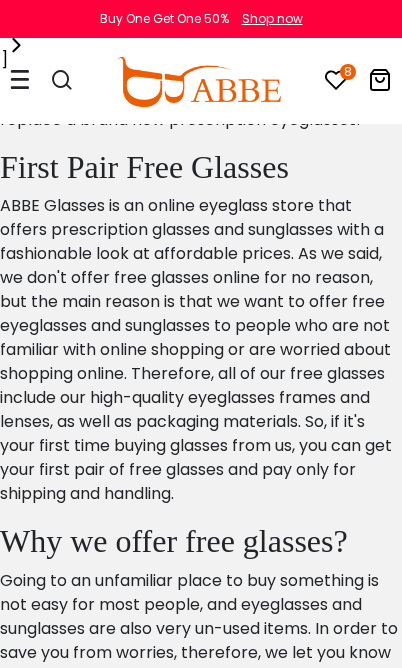 click on "8" at bounding box center (348, 72) 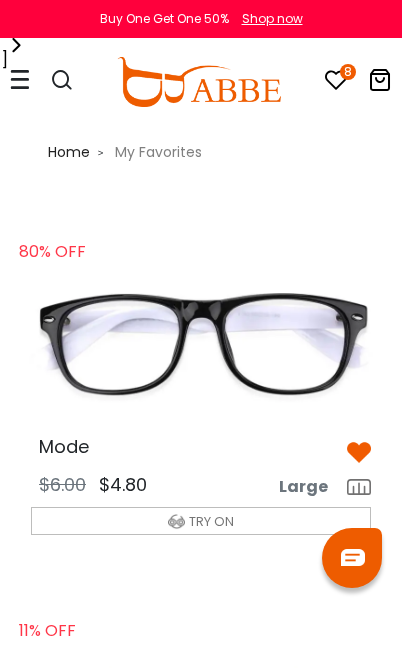 scroll, scrollTop: 0, scrollLeft: 0, axis: both 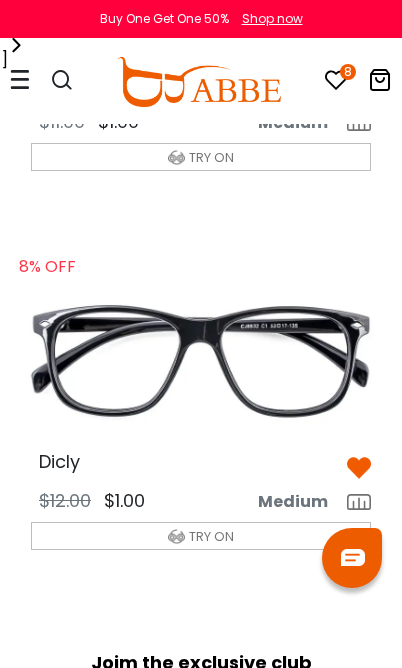 click at bounding box center [201, 360] 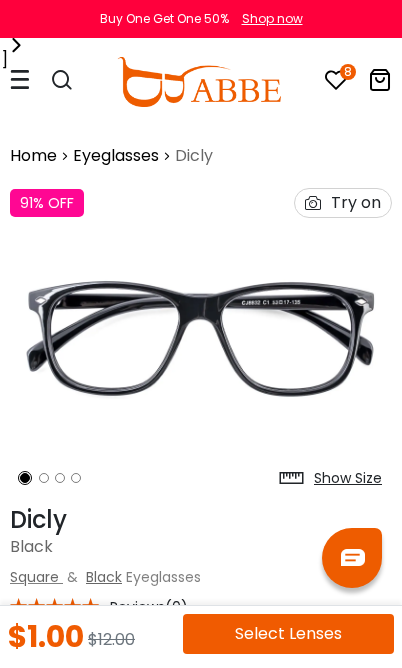 scroll, scrollTop: 0, scrollLeft: 0, axis: both 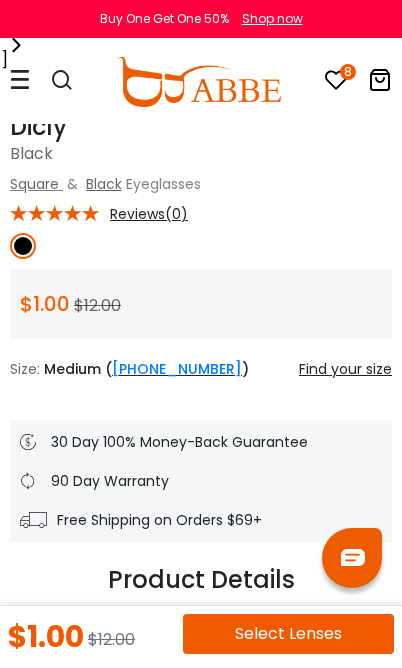 click on "Find your size" at bounding box center [345, 369] 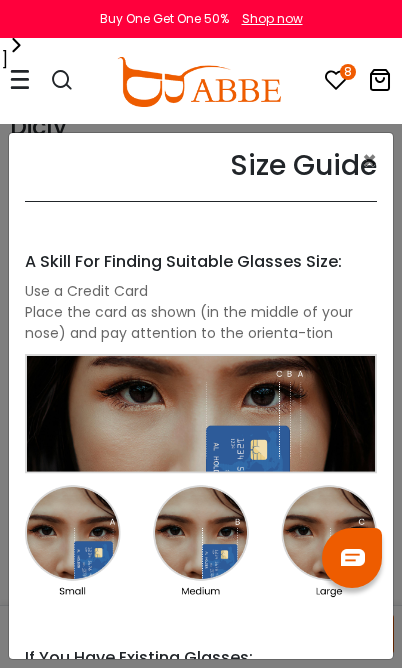 scroll, scrollTop: 0, scrollLeft: 0, axis: both 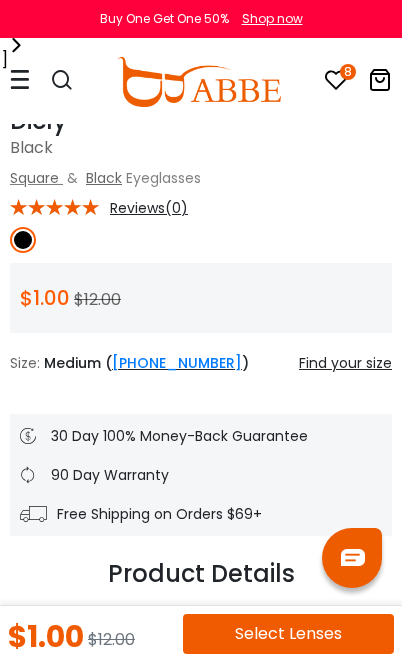click on "Find your size" at bounding box center (345, 363) 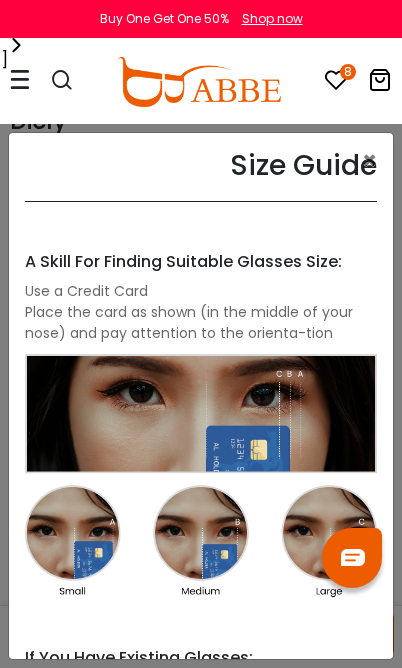 scroll, scrollTop: -1, scrollLeft: 0, axis: vertical 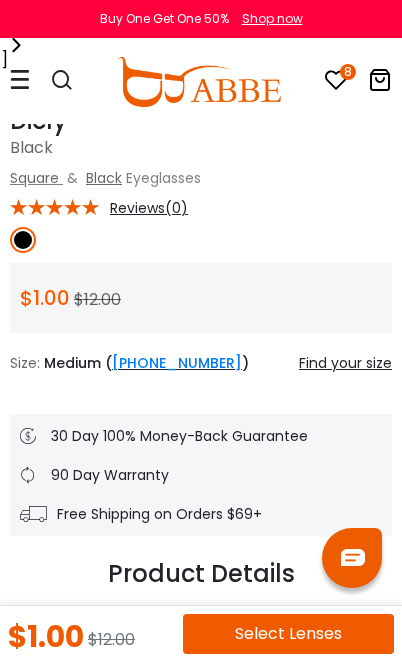 click on "Medium
( 53-17-135 )" at bounding box center [146, 363] 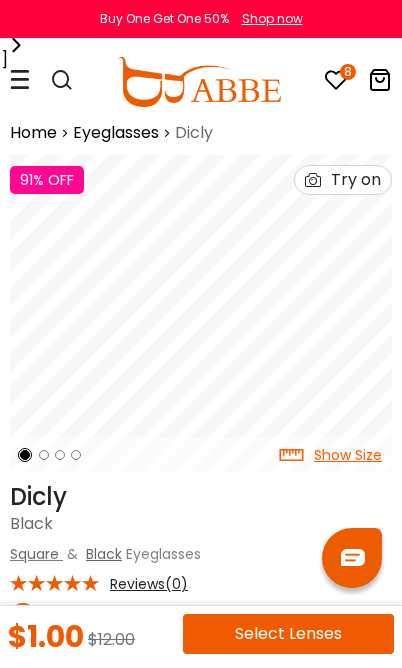 scroll, scrollTop: 0, scrollLeft: 0, axis: both 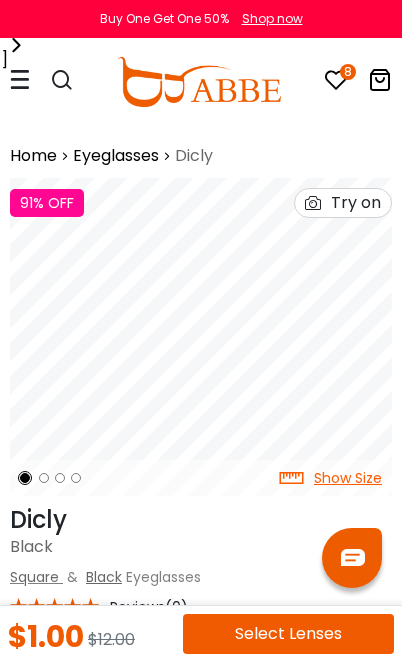 click on "Eyeglasses" at bounding box center (116, 156) 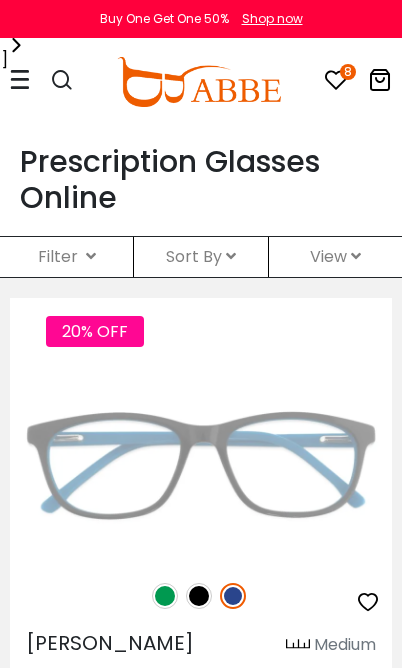scroll, scrollTop: 0, scrollLeft: 0, axis: both 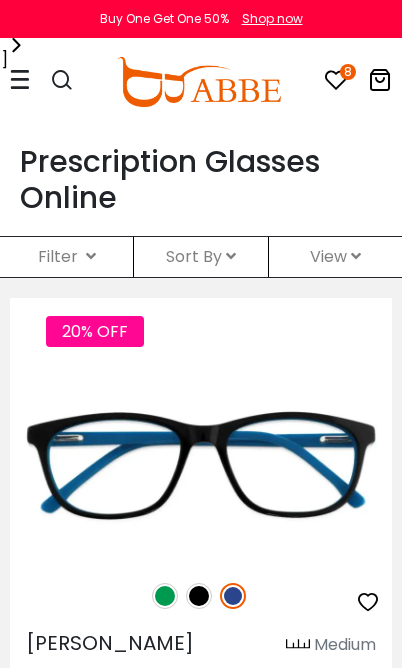 click at bounding box center (231, 256) 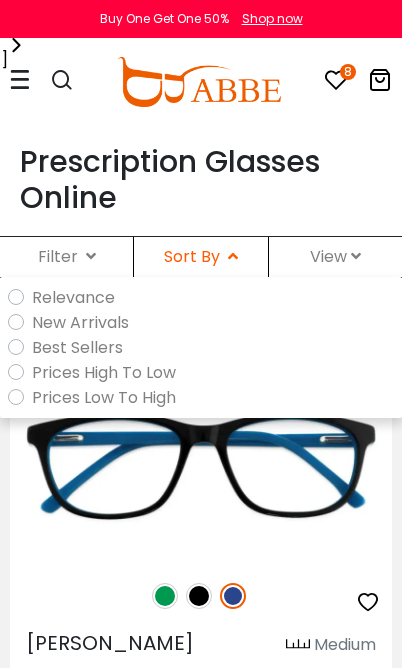 click on "Filter
( )" at bounding box center [66, 257] 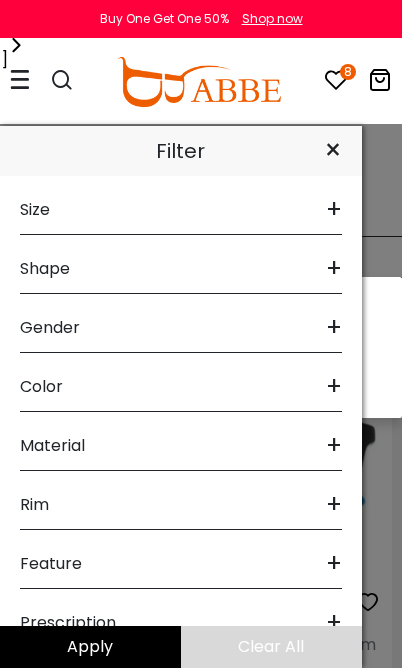 click on "Size
+" at bounding box center (181, 205) 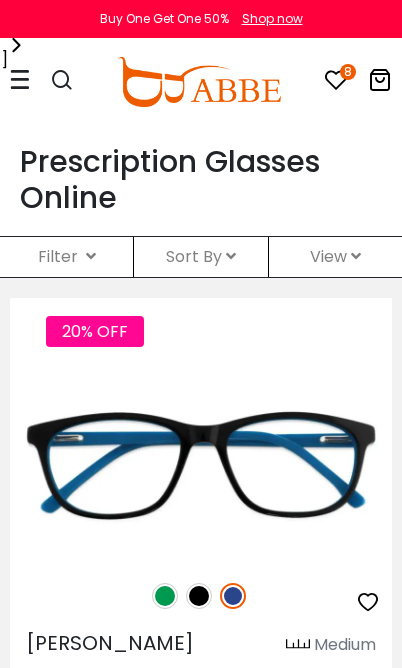 scroll, scrollTop: 0, scrollLeft: 0, axis: both 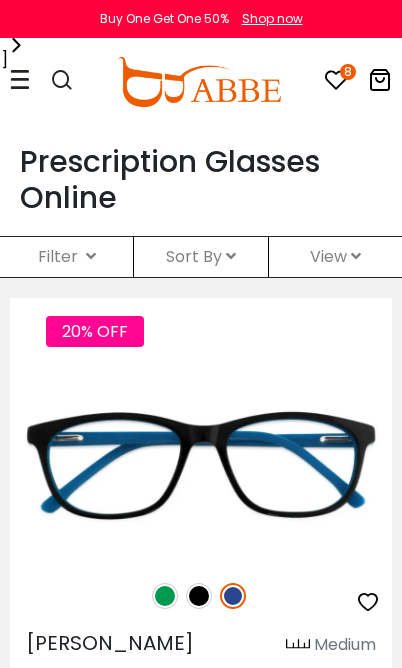 click at bounding box center (91, 256) 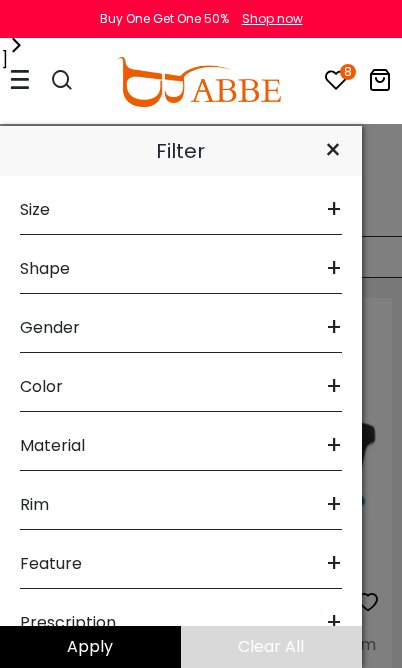click on "Size
+" at bounding box center (181, 205) 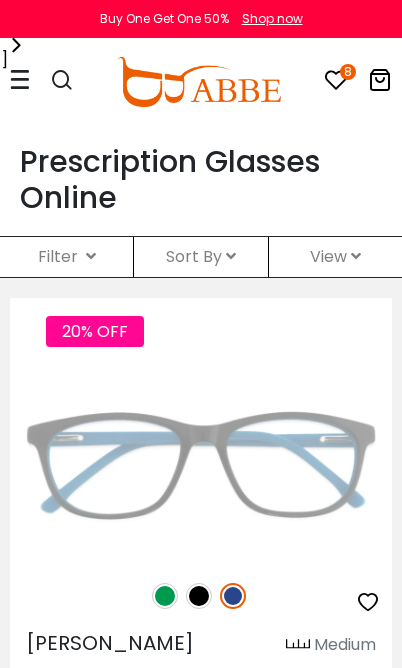 scroll, scrollTop: 0, scrollLeft: 0, axis: both 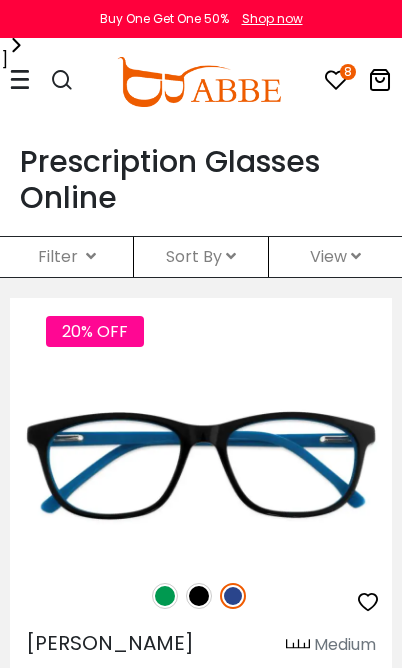 click at bounding box center (91, 256) 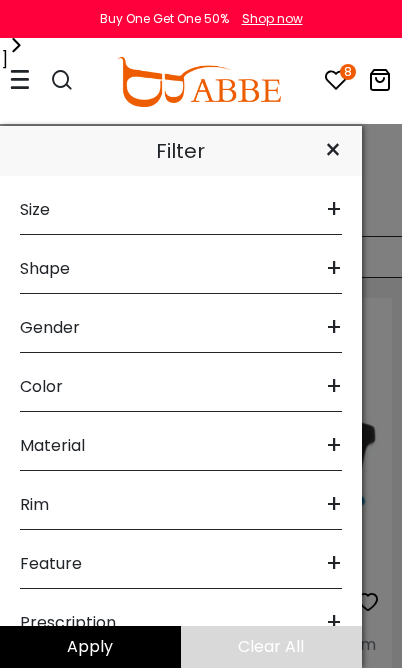 click on "Size
+" at bounding box center [181, 205] 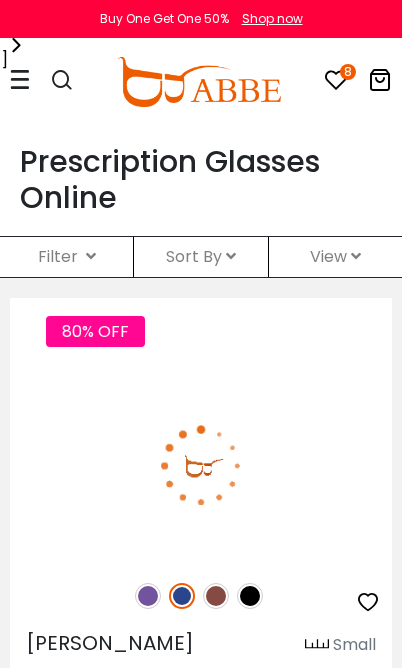 scroll, scrollTop: 0, scrollLeft: 0, axis: both 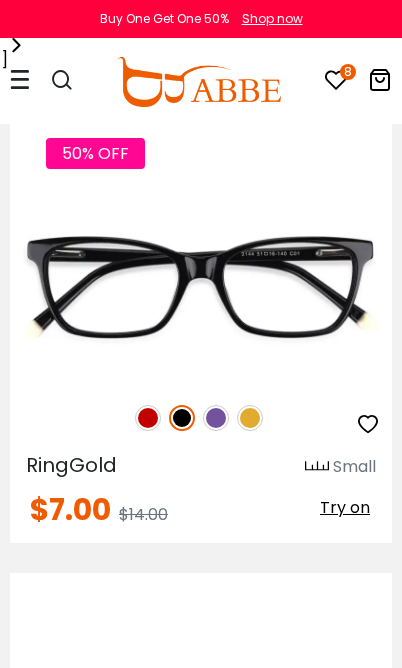 click at bounding box center [368, 424] 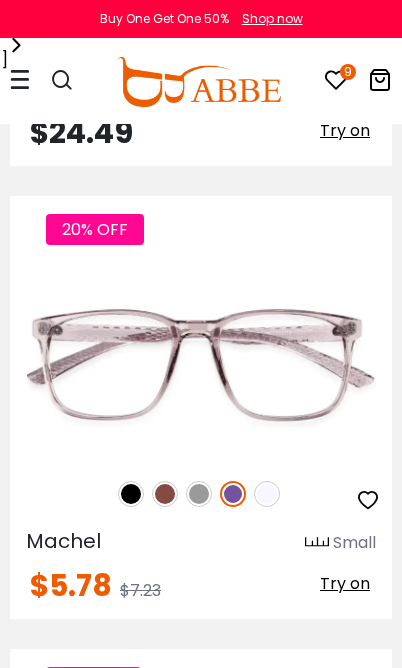 scroll, scrollTop: 12216, scrollLeft: 0, axis: vertical 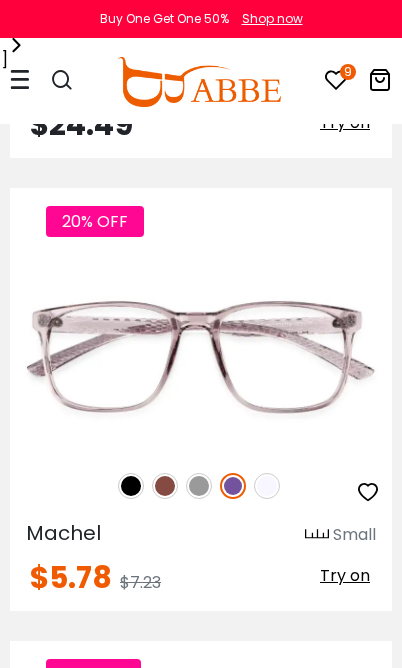 click on "20% OFF" at bounding box center [201, 486] 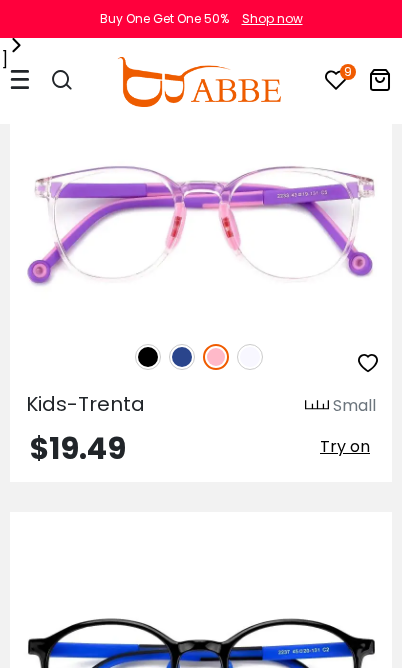 scroll, scrollTop: 19596, scrollLeft: 0, axis: vertical 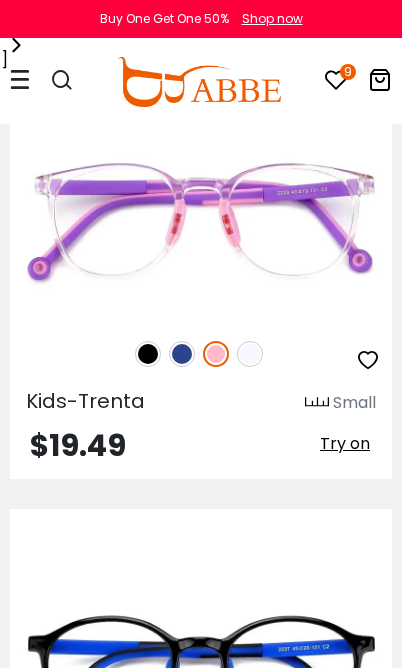 click at bounding box center [148, 354] 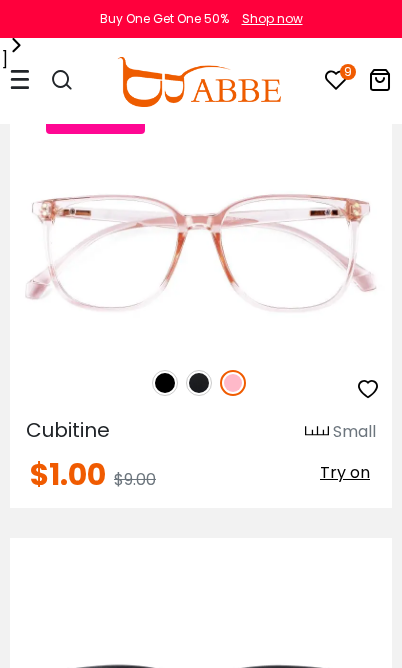 scroll, scrollTop: 24124, scrollLeft: 0, axis: vertical 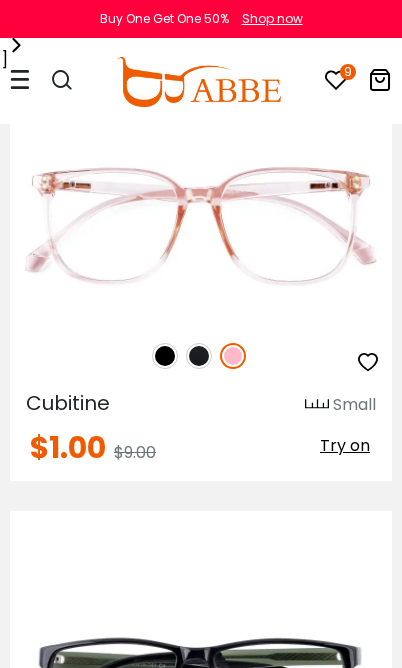 click at bounding box center [165, 356] 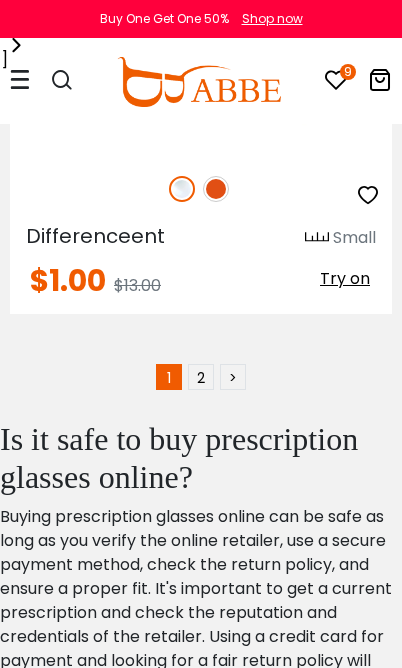 scroll, scrollTop: 27008, scrollLeft: 0, axis: vertical 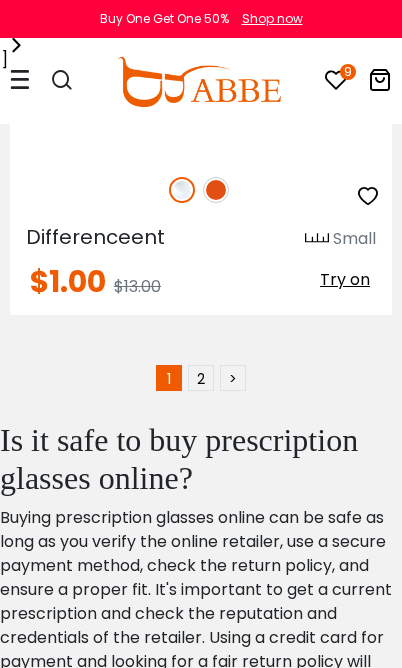 click on "2" at bounding box center (201, 378) 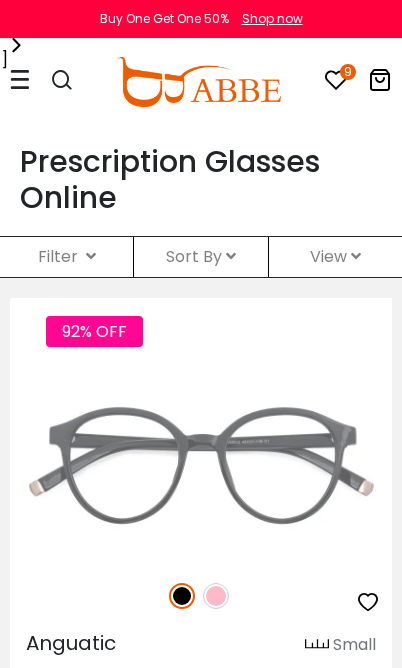 scroll, scrollTop: 0, scrollLeft: 0, axis: both 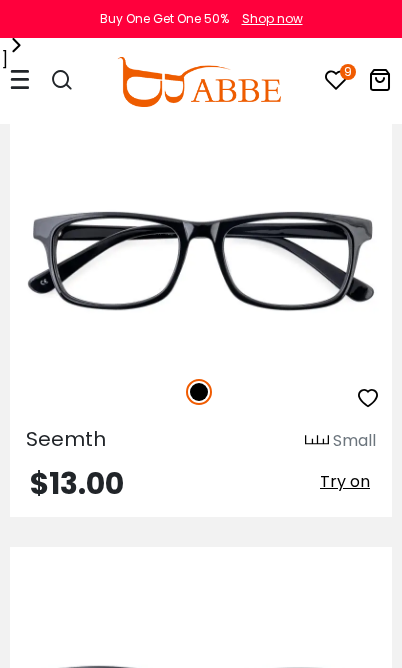 click at bounding box center [368, 398] 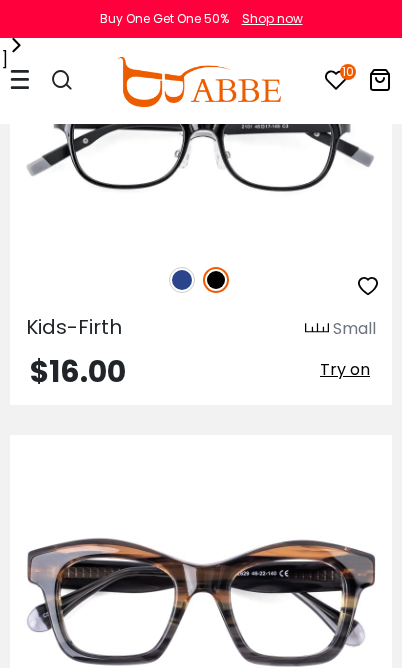 scroll, scrollTop: 7067, scrollLeft: 0, axis: vertical 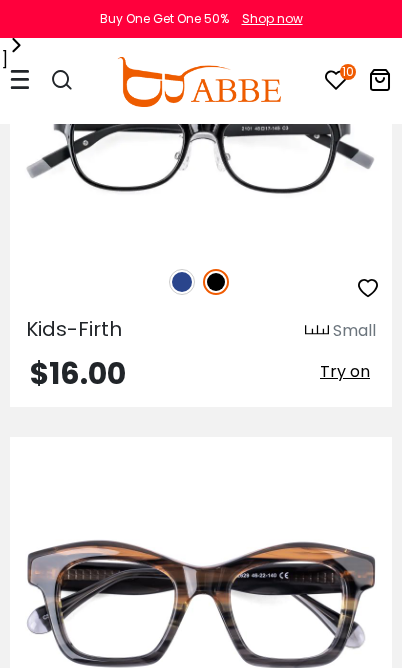 click at bounding box center (182, 282) 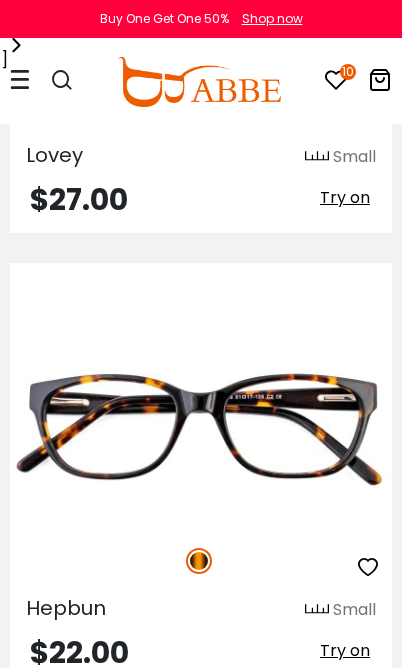 scroll, scrollTop: 12225, scrollLeft: 0, axis: vertical 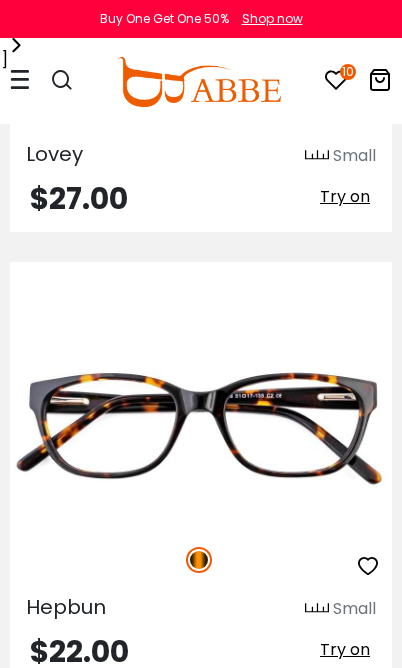 click on "10" at bounding box center [336, 83] 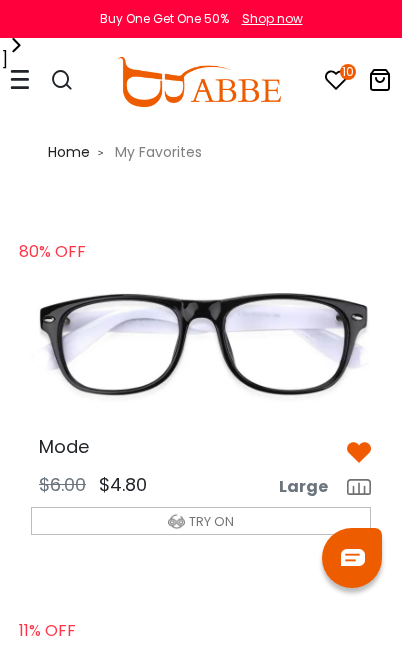 scroll, scrollTop: 0, scrollLeft: 0, axis: both 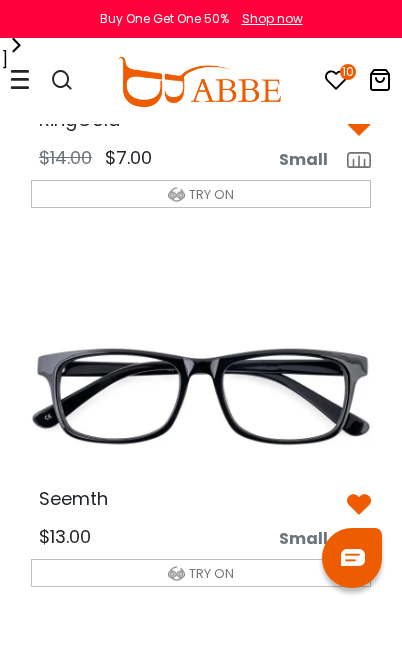 click at bounding box center [201, 397] 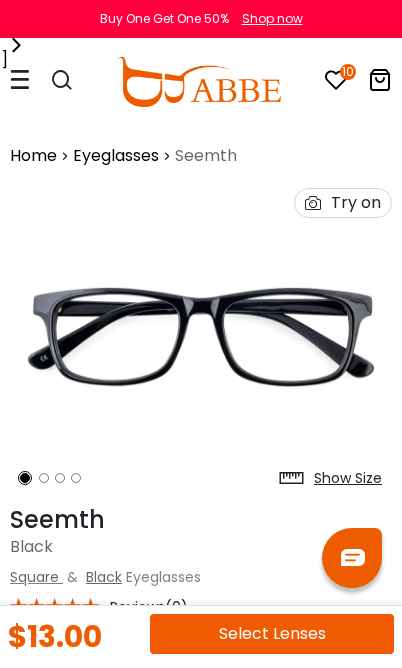 scroll, scrollTop: 0, scrollLeft: 0, axis: both 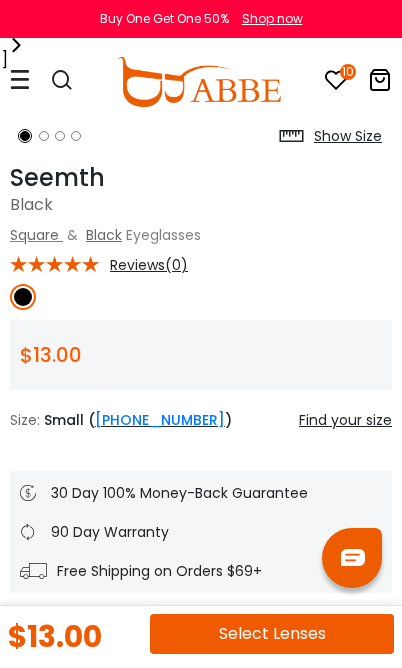 click on "Select Lenses" at bounding box center [272, 634] 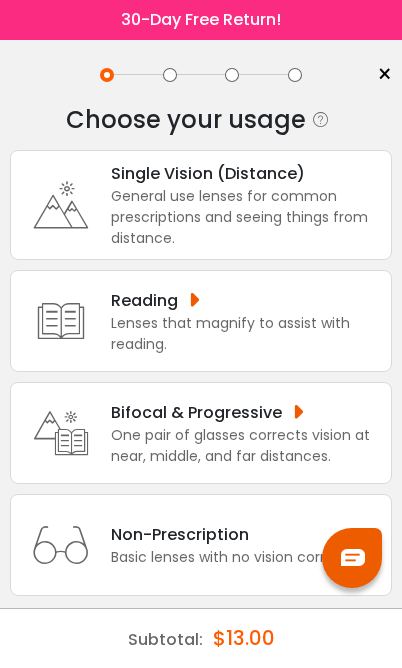 scroll, scrollTop: 0, scrollLeft: 0, axis: both 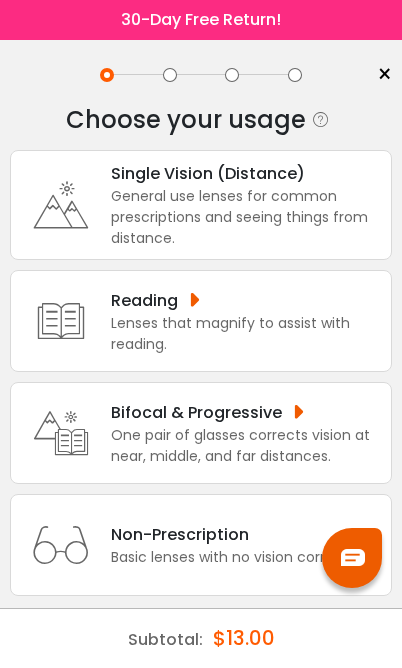 click on "Bifocal & Progressive" at bounding box center [246, 412] 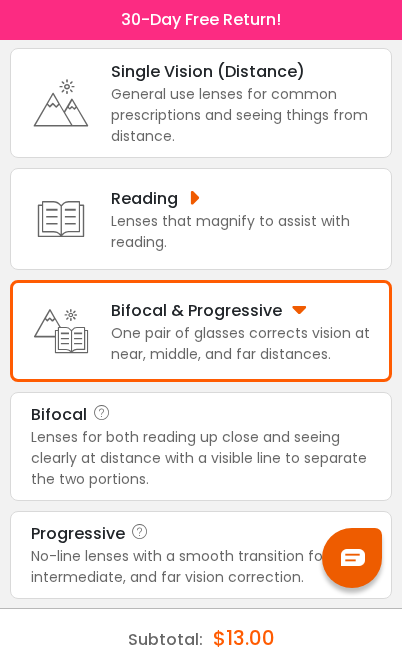 scroll, scrollTop: 88, scrollLeft: 0, axis: vertical 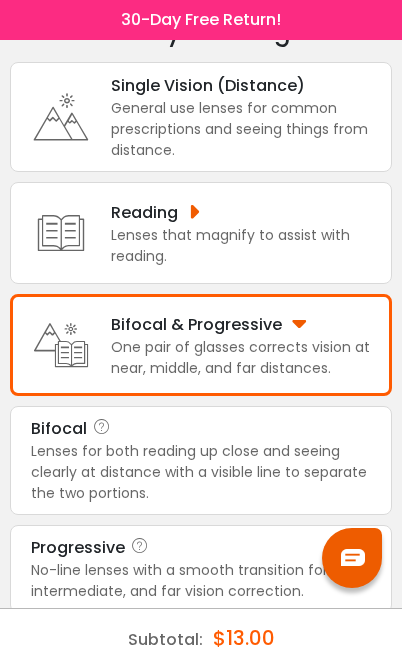 click at bounding box center (61, 117) 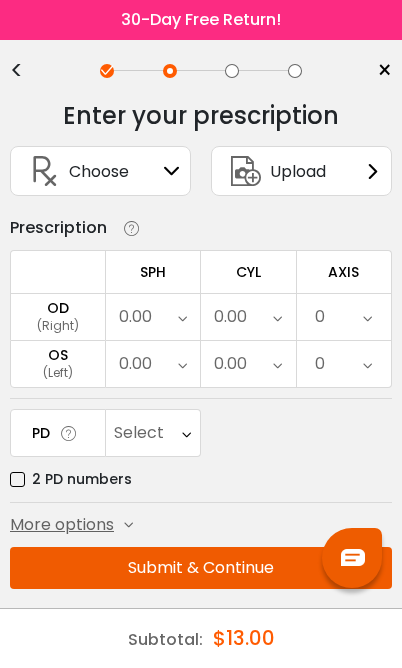 scroll, scrollTop: 0, scrollLeft: 0, axis: both 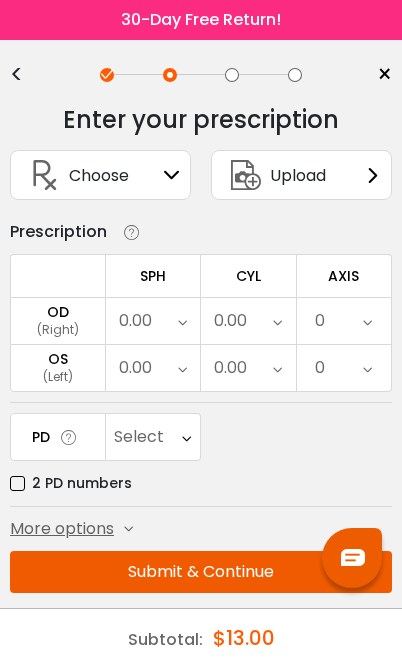 click on "Choose" at bounding box center (99, 175) 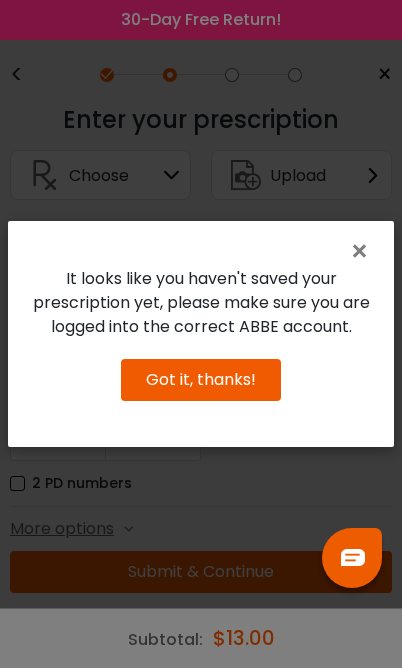 click on "Got it, thanks!" at bounding box center (201, 380) 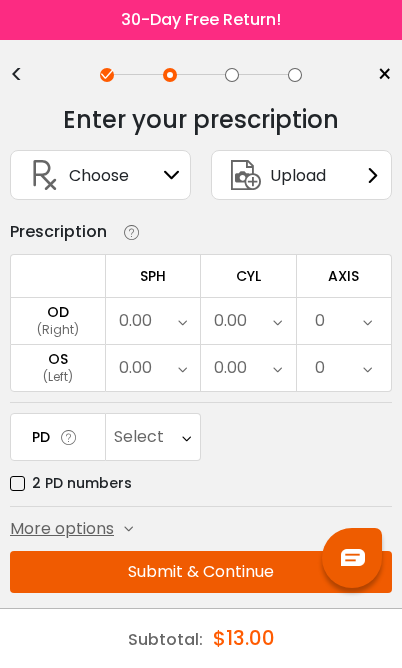 click on "0.00" at bounding box center [153, 321] 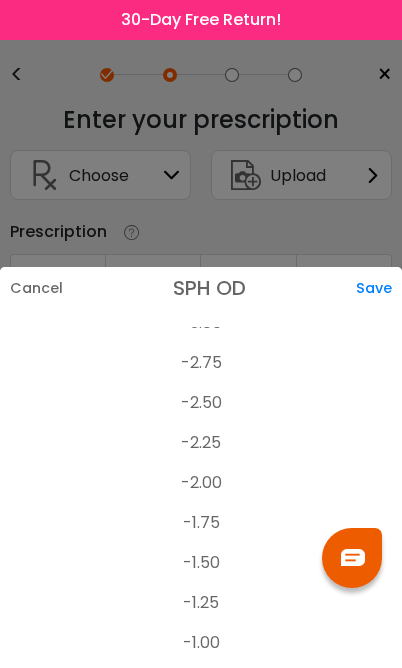 scroll, scrollTop: 2714, scrollLeft: 0, axis: vertical 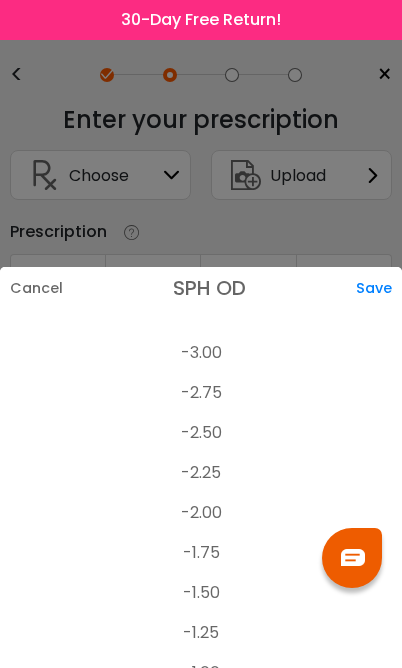 click on "-2.00" at bounding box center (201, 513) 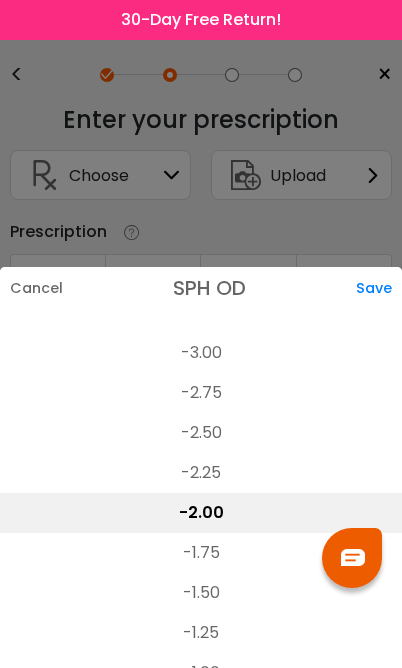 click on "Save" at bounding box center [379, 288] 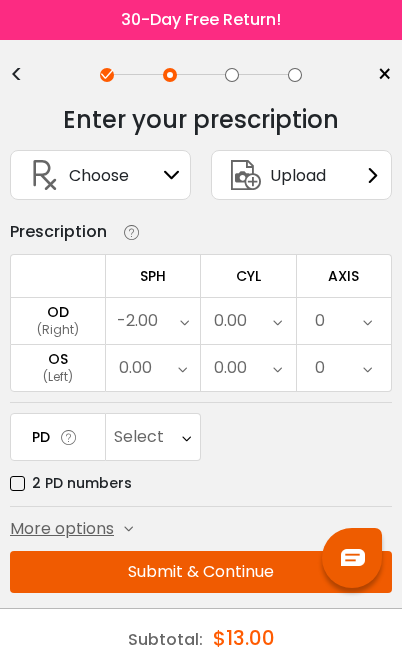 click on "0.00" at bounding box center [230, 321] 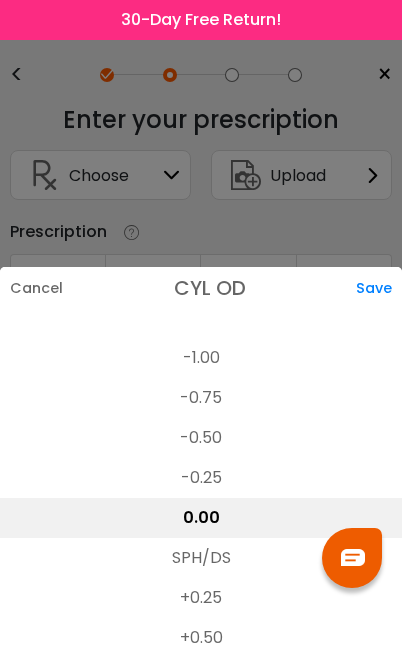 click on "+0.50" at bounding box center (201, 638) 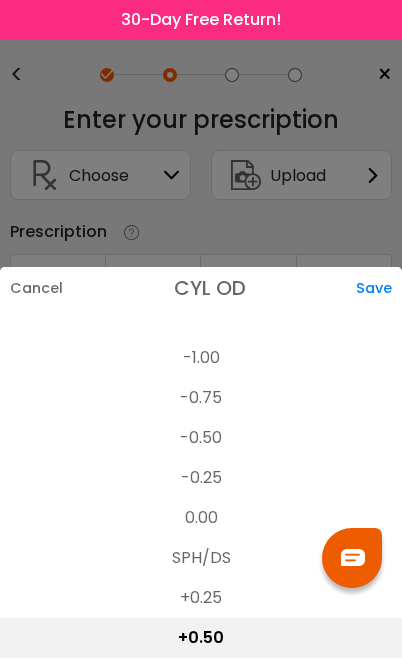 click on "-0.50" at bounding box center [201, 438] 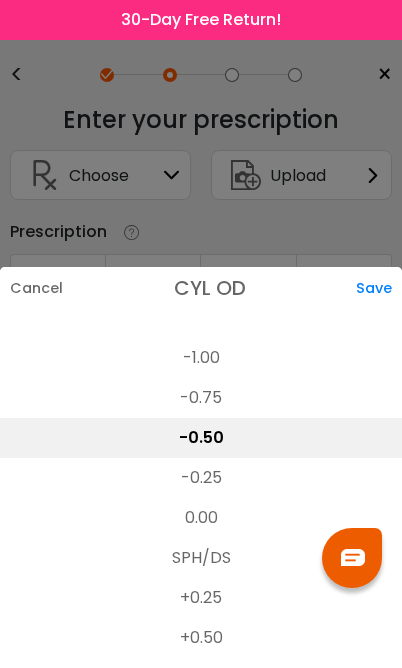 click on "Save" at bounding box center [379, 288] 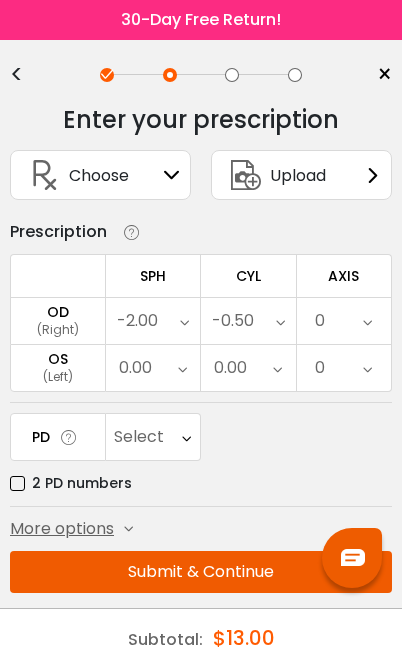 click on "0" at bounding box center [344, 321] 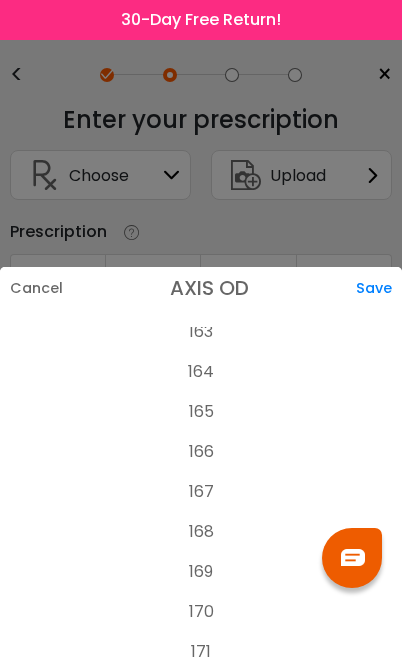 scroll, scrollTop: 6519, scrollLeft: 0, axis: vertical 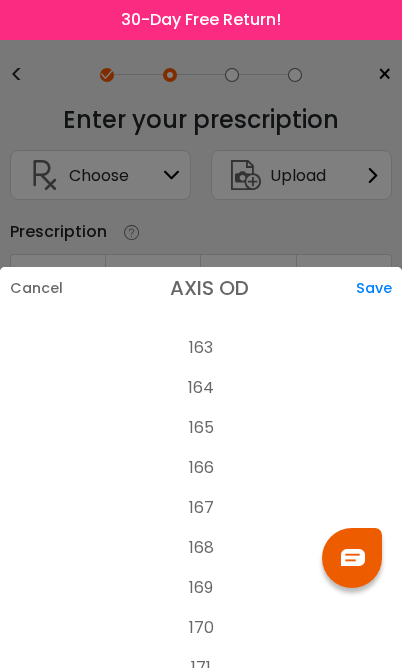 click on "165" at bounding box center [201, 428] 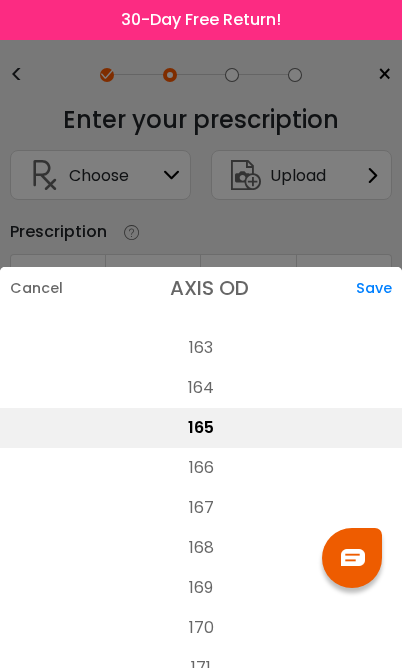 click on "Save" at bounding box center (379, 288) 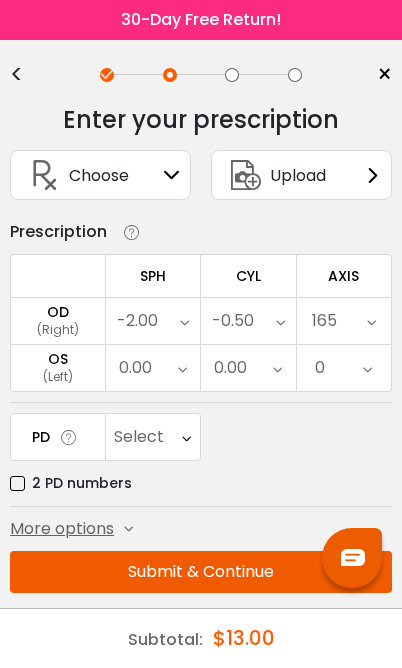 click on "0.00" at bounding box center (153, 368) 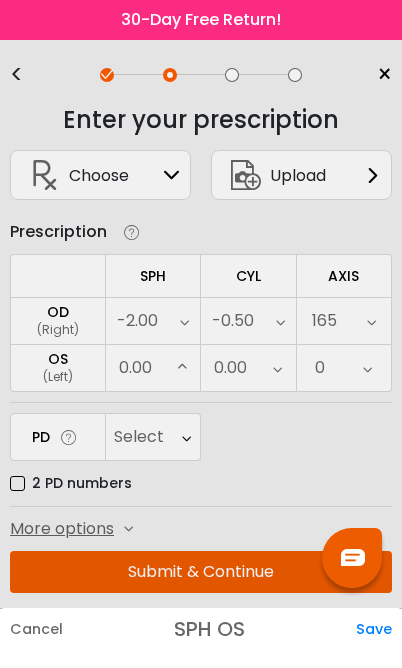 scroll, scrollTop: 3029, scrollLeft: 0, axis: vertical 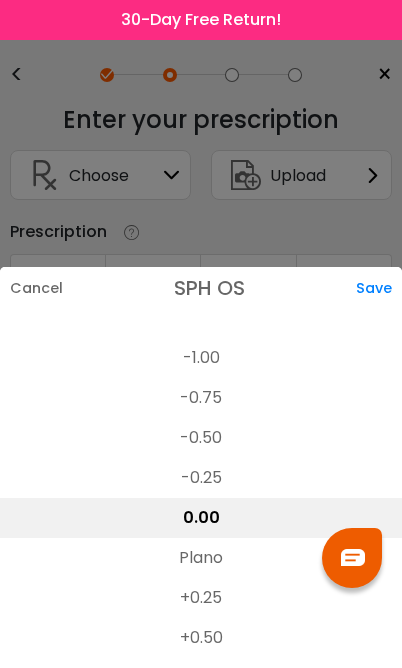 click on "-1.00" at bounding box center (201, 358) 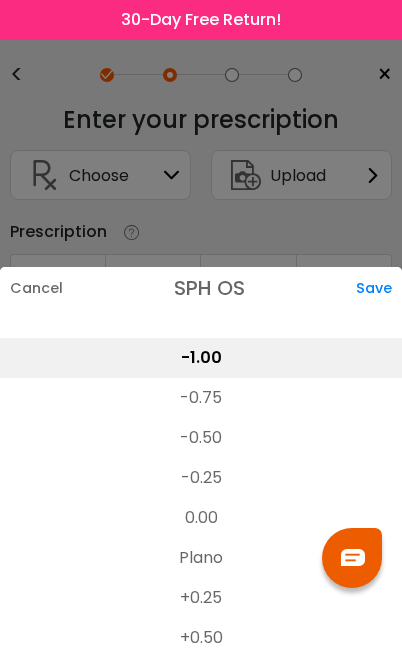 click on "Save" at bounding box center (379, 288) 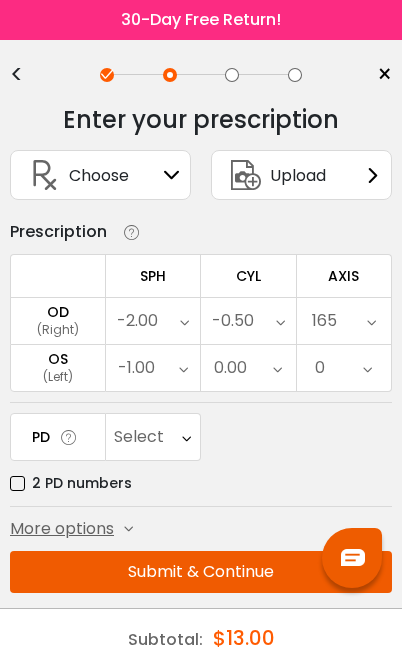 click on "Select" at bounding box center [139, 437] 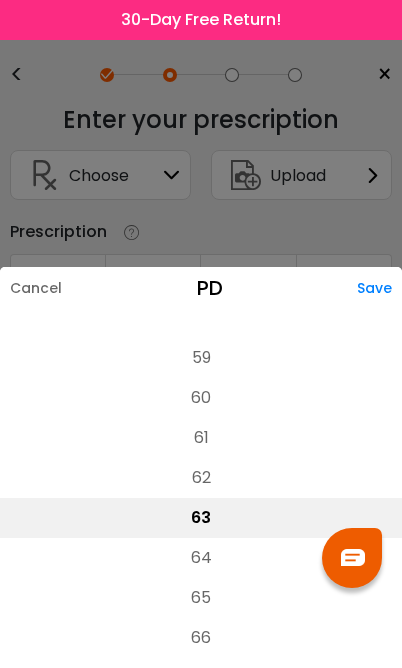 click on "Cancel" at bounding box center (31, 288) 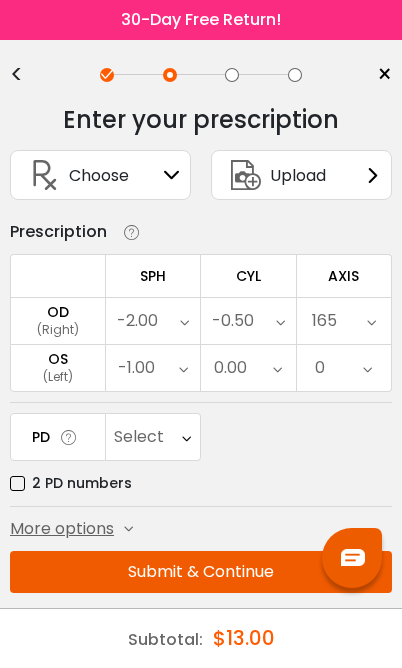 click on "Submit & Continue" at bounding box center [201, 572] 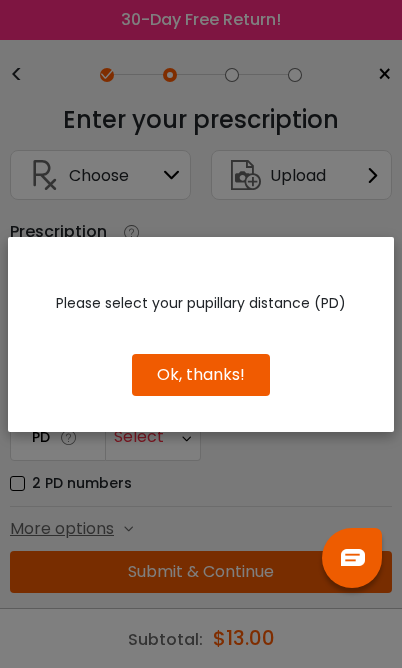 click on "Ok, thanks!" at bounding box center [201, 375] 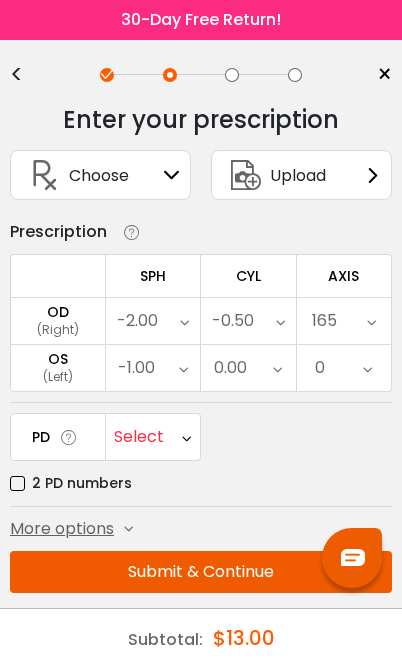 click on "Select" at bounding box center [139, 437] 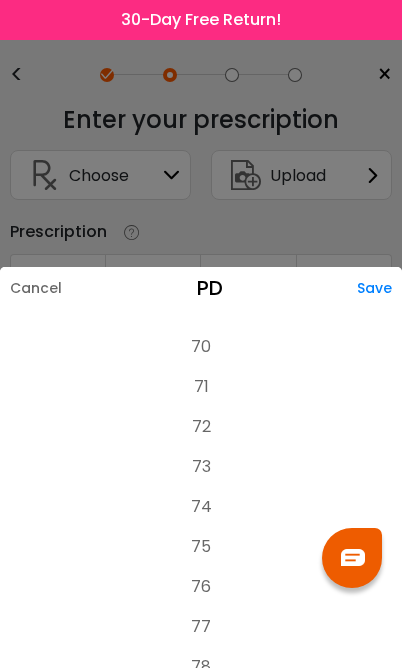 scroll, scrollTop: 959, scrollLeft: 0, axis: vertical 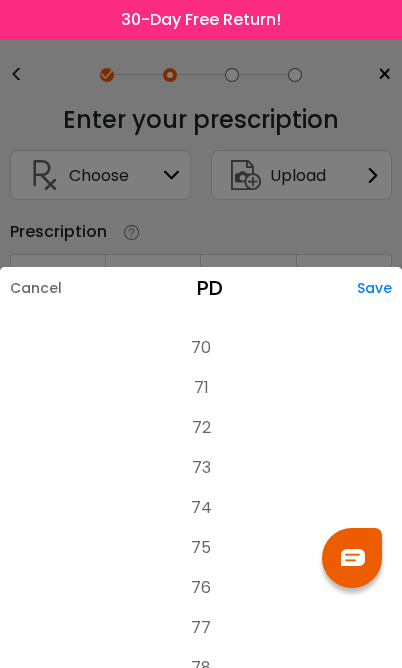 click on "Save" at bounding box center (379, 288) 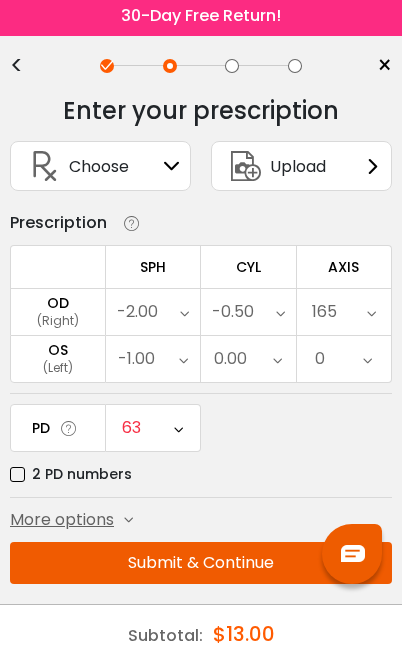 scroll, scrollTop: 92, scrollLeft: 0, axis: vertical 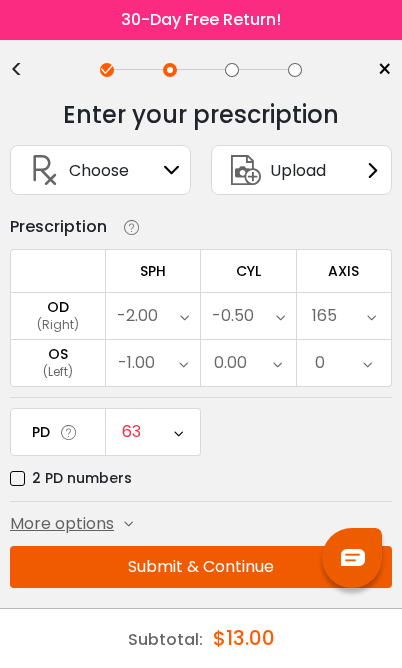 click on "Submit & Continue" at bounding box center [201, 567] 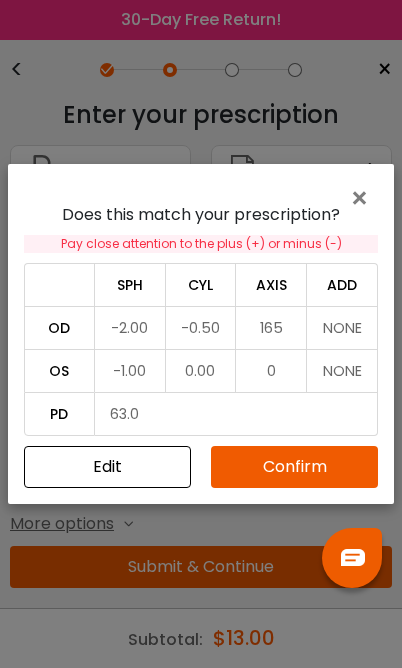 click on "Confirm" at bounding box center (294, 467) 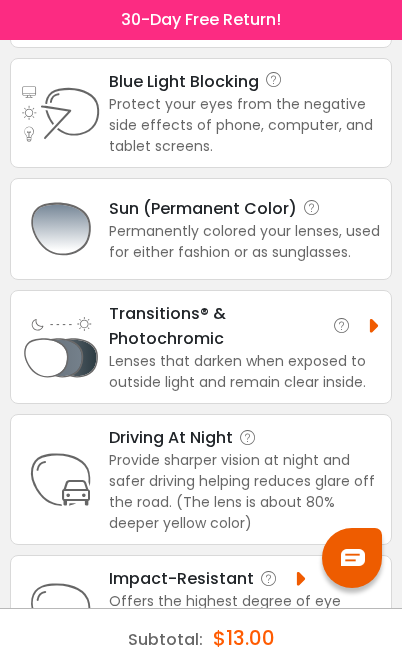 scroll, scrollTop: 201, scrollLeft: 0, axis: vertical 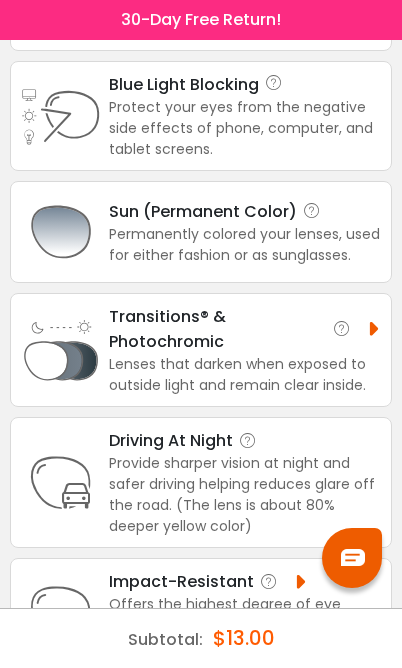 click on "Lenses that darken when exposed to outside light and remain clear inside." at bounding box center (245, 375) 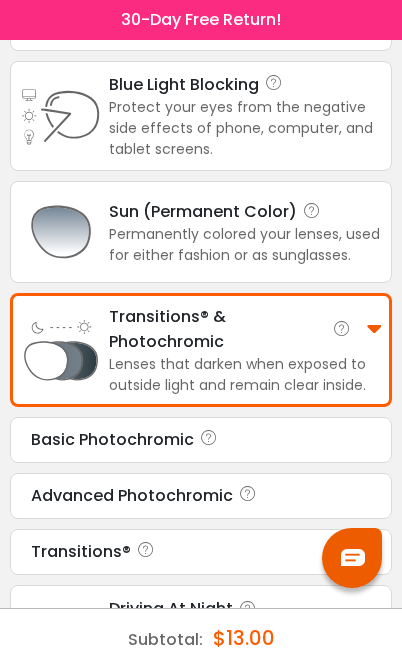 click on "Basic Photochromic" at bounding box center (201, 440) 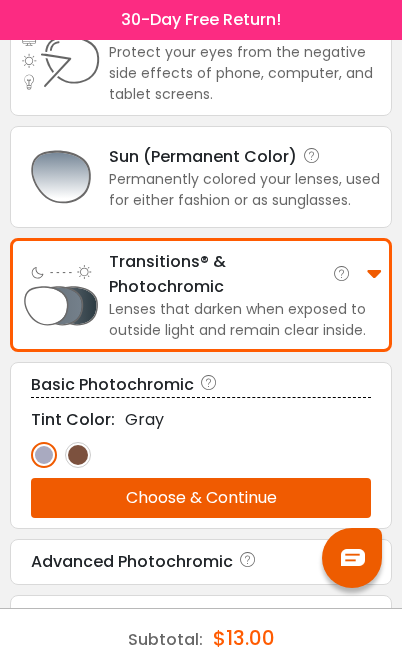 scroll, scrollTop: 255, scrollLeft: 0, axis: vertical 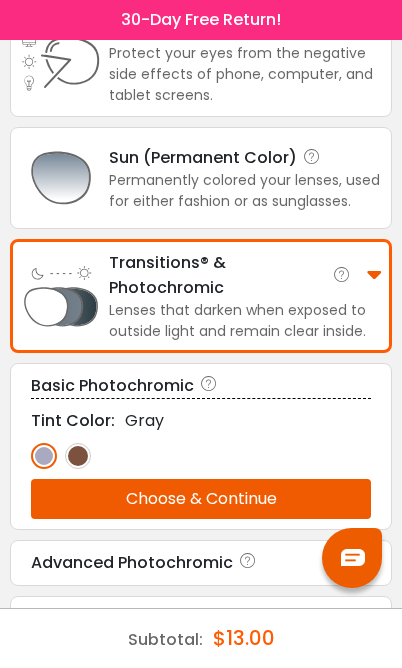 click on "Choose & Continue" at bounding box center (201, 499) 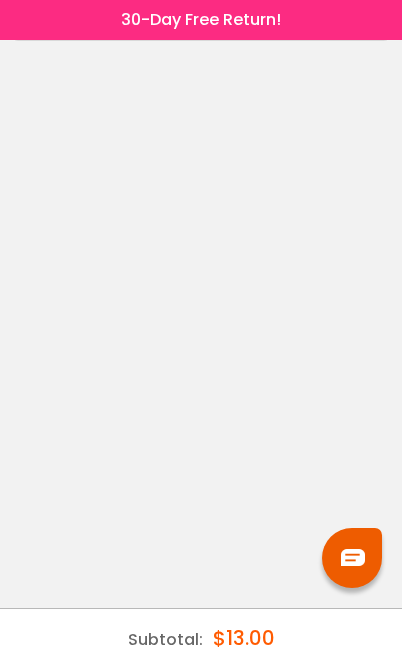 scroll, scrollTop: 0, scrollLeft: 0, axis: both 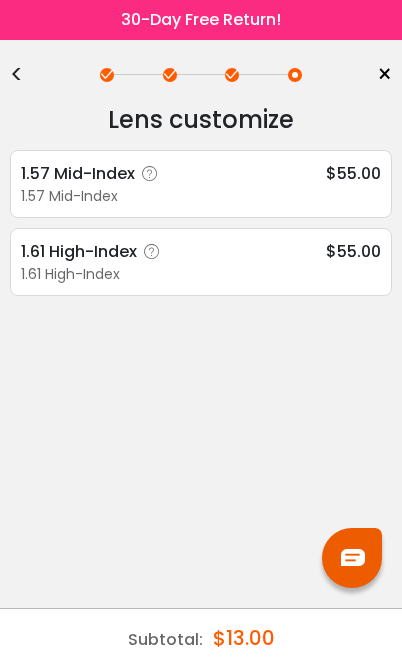 click on "1.57 Mid-Index" at bounding box center [93, 173] 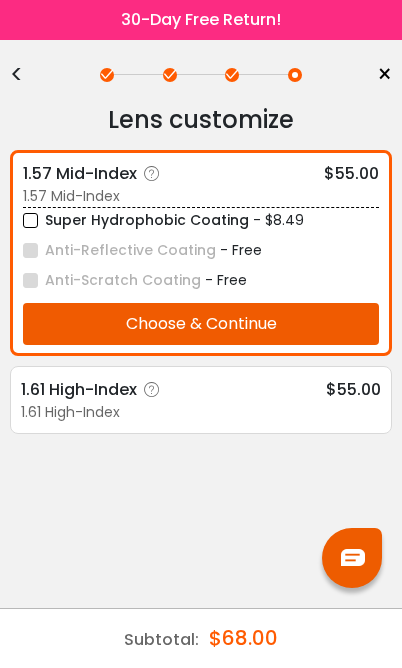 click on "1.61 High-Index" at bounding box center (94, 389) 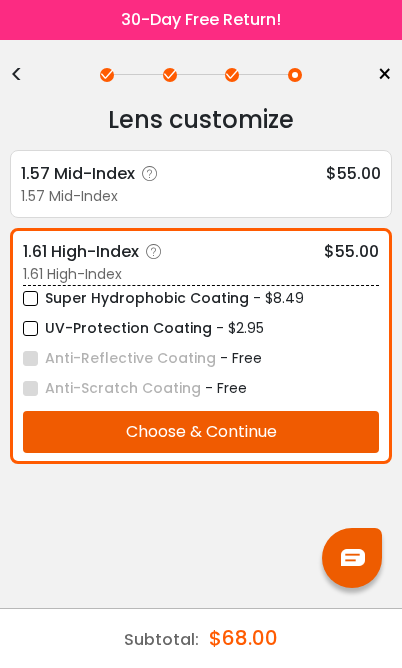 click on "Super Hydrophobic Coating" at bounding box center (136, 298) 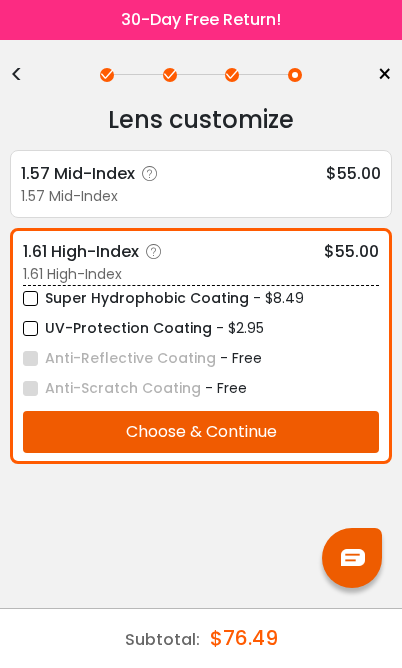 click on "UV-Protection Coating" at bounding box center (117, 328) 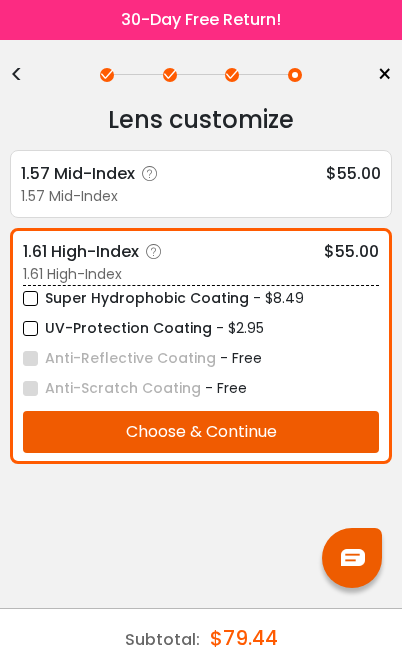 click on "Choose & Continue" at bounding box center (201, 432) 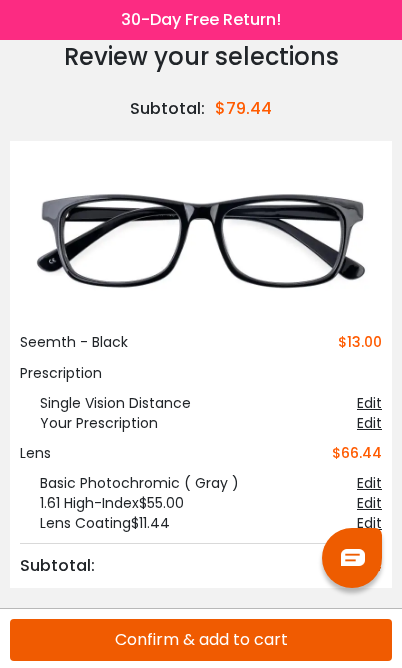 scroll, scrollTop: 100, scrollLeft: 0, axis: vertical 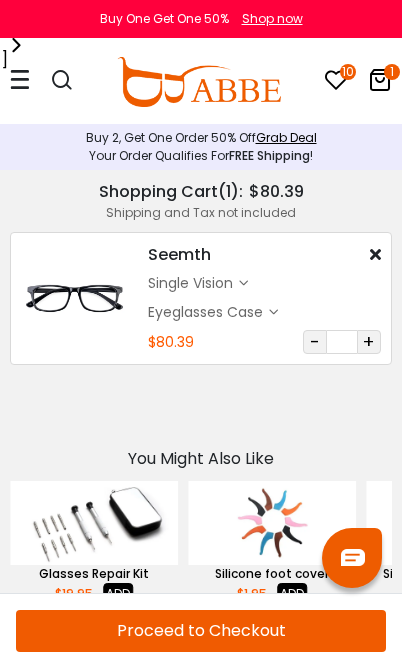 click on "Proceed to Checkout" at bounding box center [201, 631] 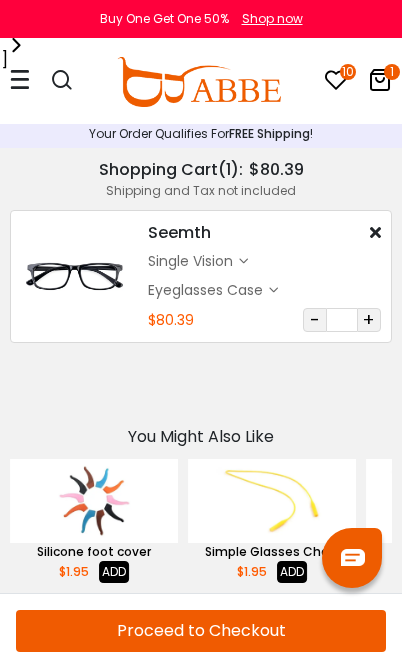 scroll, scrollTop: 0, scrollLeft: 0, axis: both 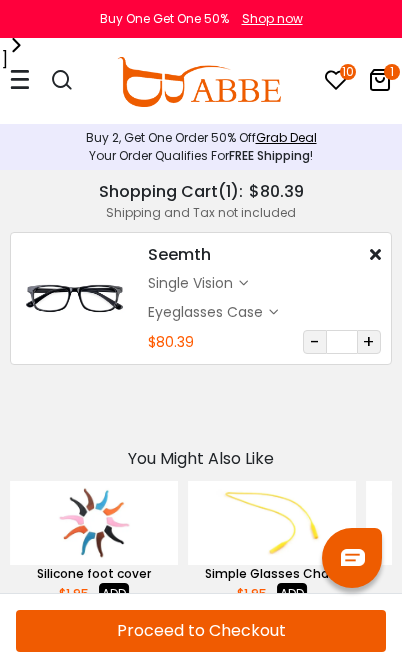 click at bounding box center [20, 81] 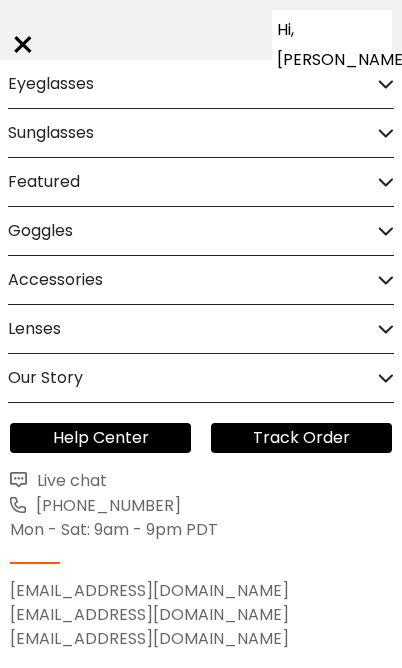 click on "Hi, Amber" at bounding box center (332, 45) 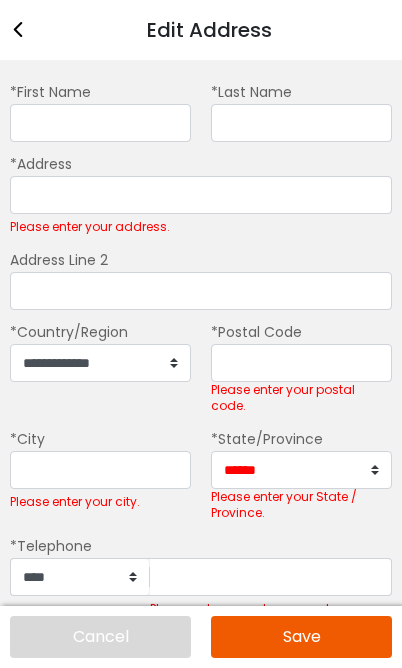 scroll, scrollTop: 0, scrollLeft: 0, axis: both 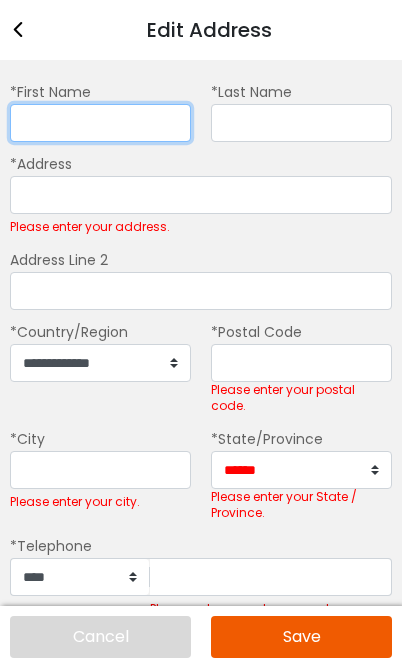 click on "*First Name" at bounding box center (100, 123) 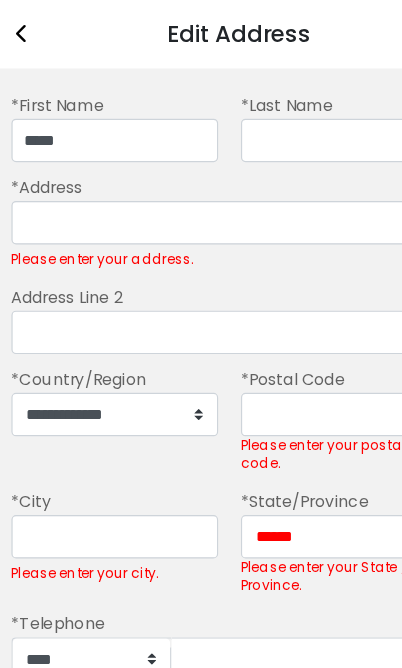 type on "*****" 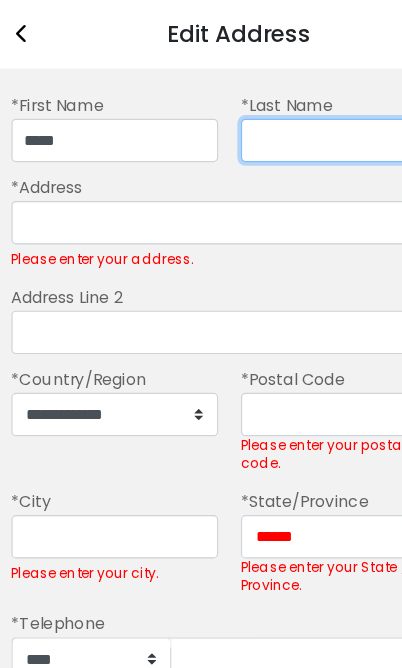 click on "*Last Name" at bounding box center [301, 123] 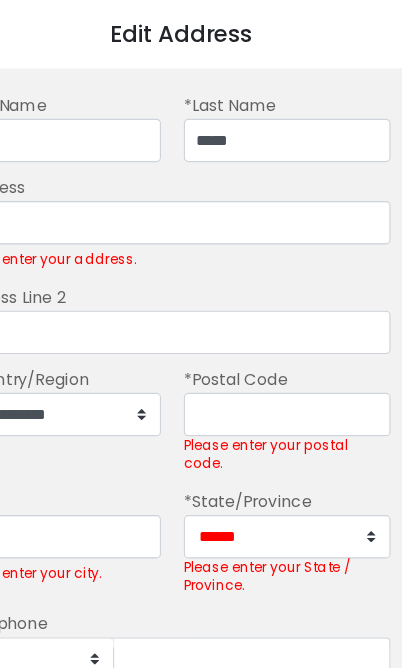 type on "*****" 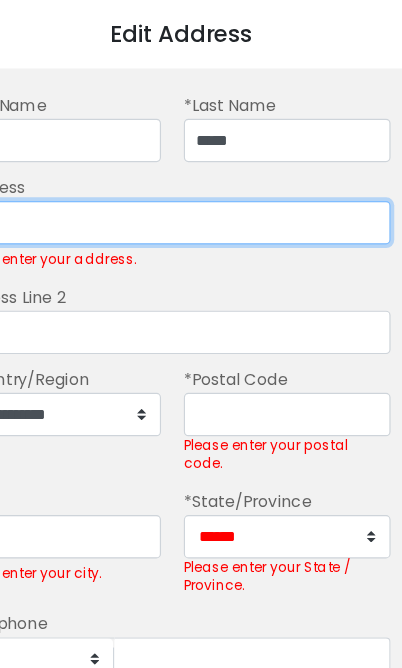 click on "*Address" at bounding box center (201, 195) 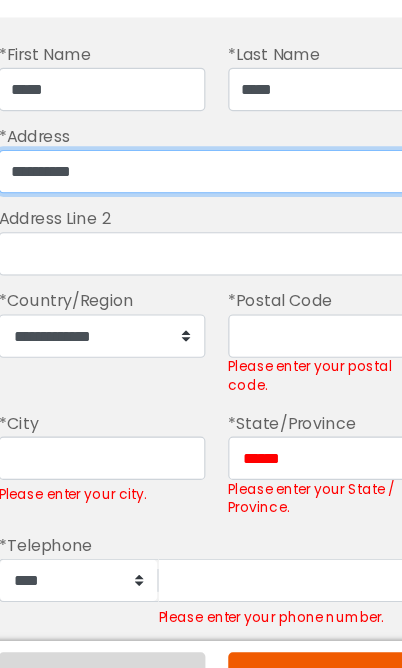 type on "**********" 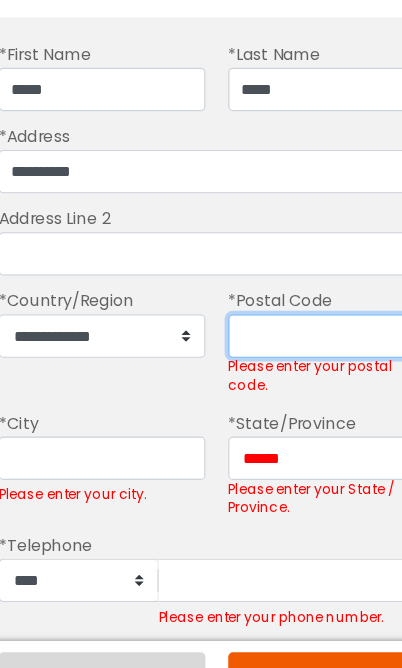 click on "*Postal Code" at bounding box center [301, 339] 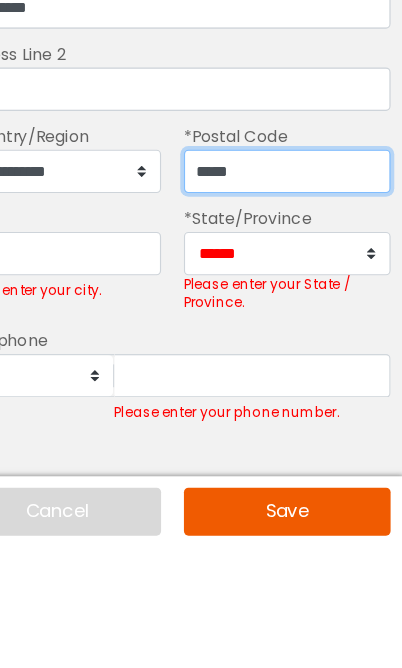 type on "*****" 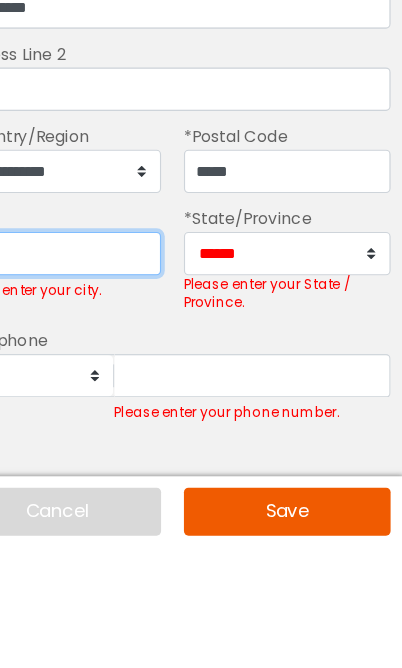 click on "*City" at bounding box center (100, 411) 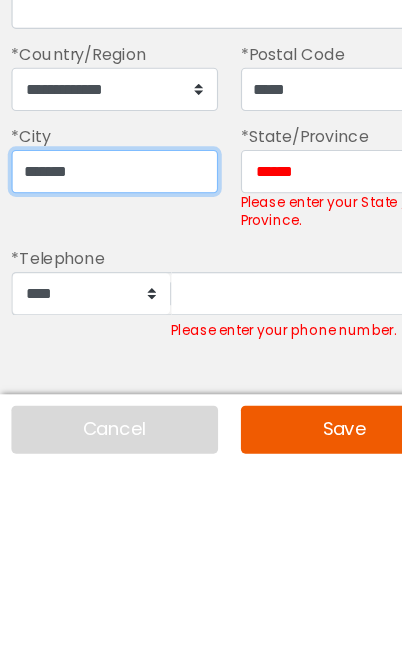 type on "******" 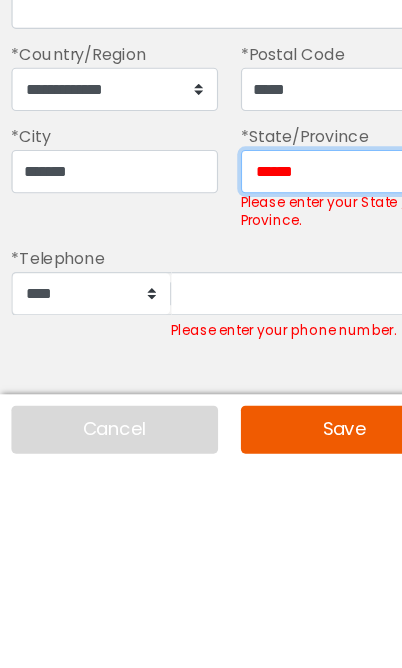 click on "**********" at bounding box center [301, 411] 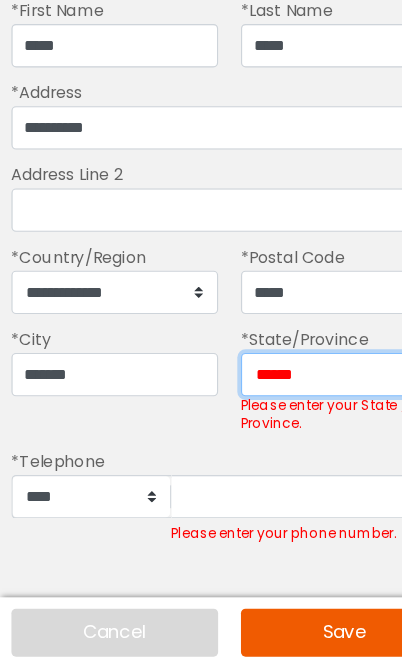 select on "**" 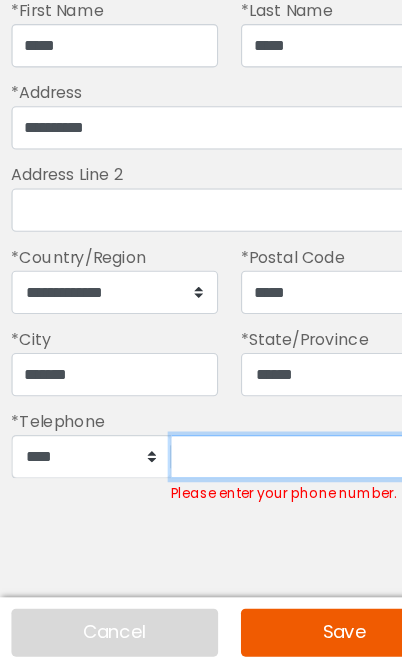 click on "Please enter your phone number." at bounding box center (271, 483) 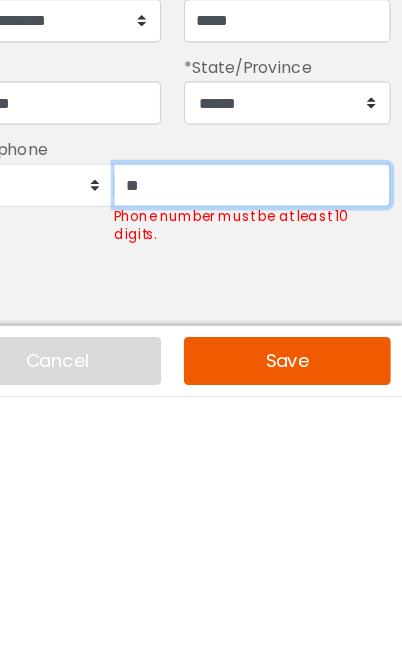 type on "*" 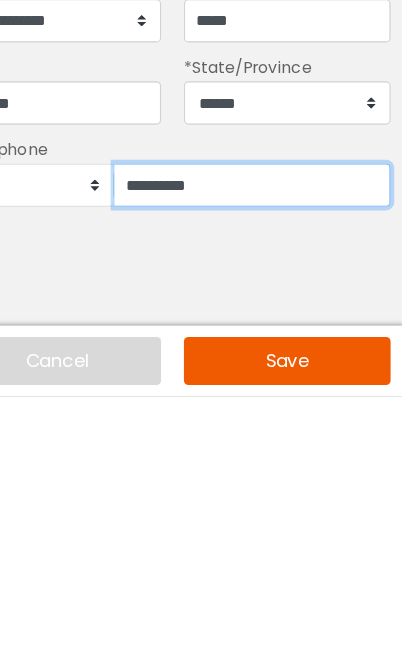 type on "**********" 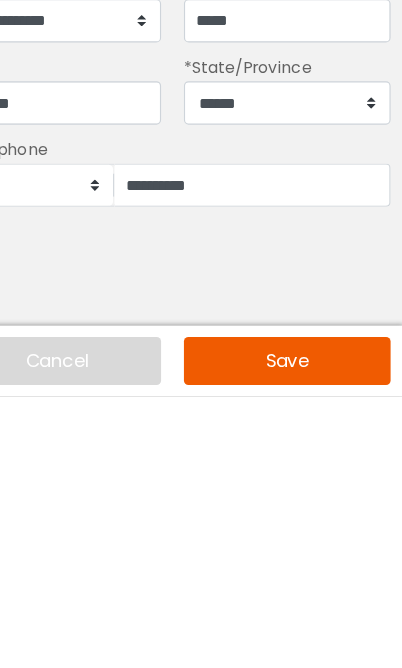 click on "Save" at bounding box center [301, 637] 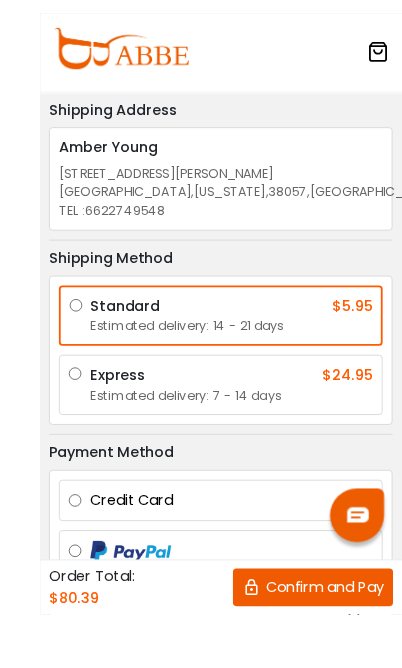 scroll, scrollTop: 87, scrollLeft: 0, axis: vertical 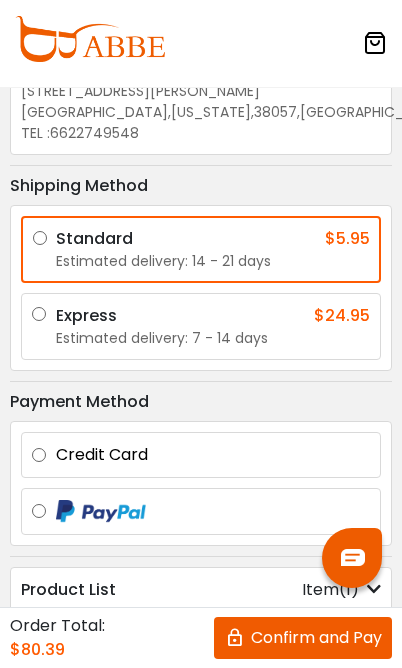 click on "Express
$24.95" at bounding box center [213, 316] 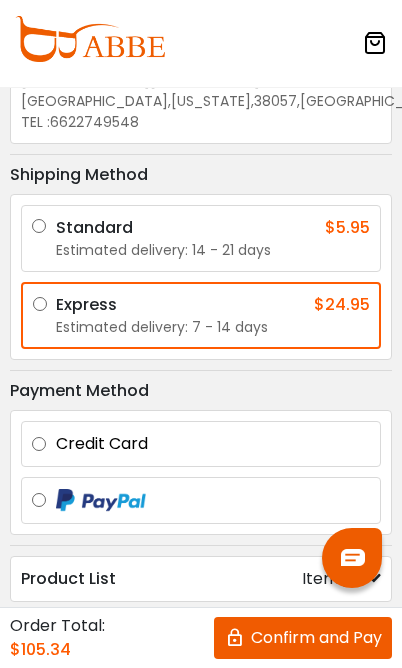 scroll, scrollTop: 99, scrollLeft: 0, axis: vertical 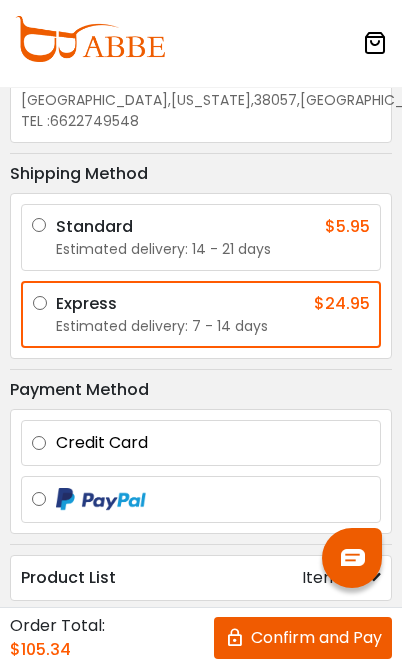click on "Confirm and Pay" at bounding box center (303, 638) 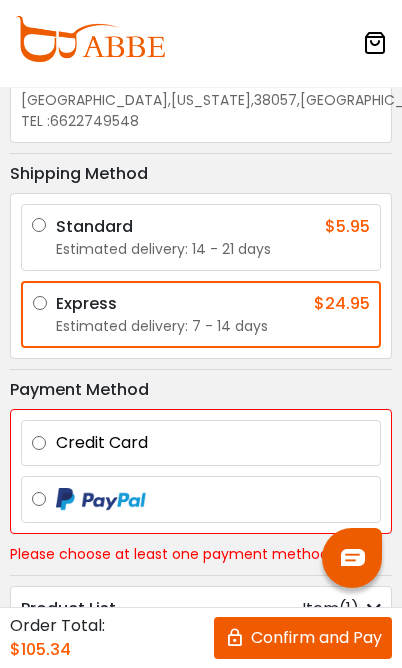 scroll, scrollTop: 0, scrollLeft: 0, axis: both 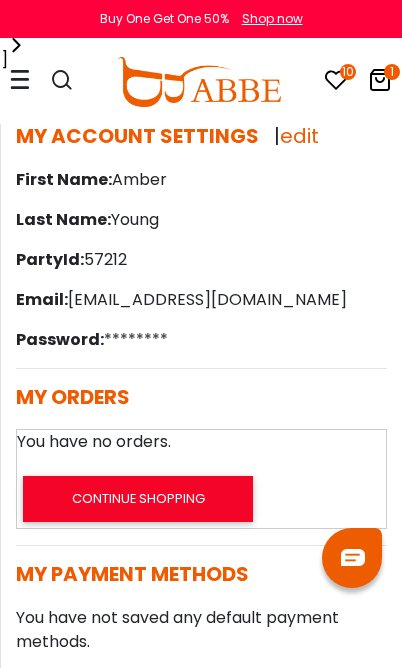 click at bounding box center [20, 81] 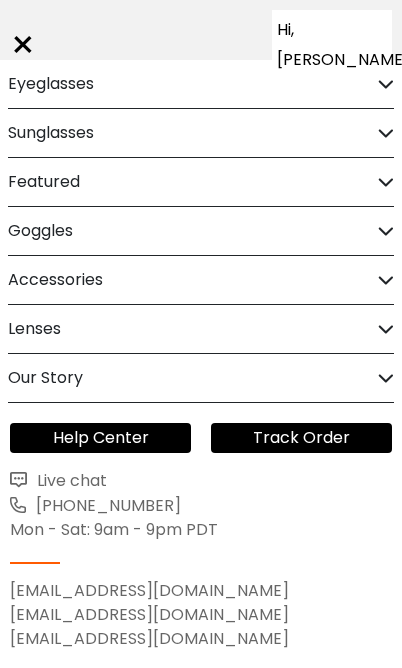 click at bounding box center [386, 182] 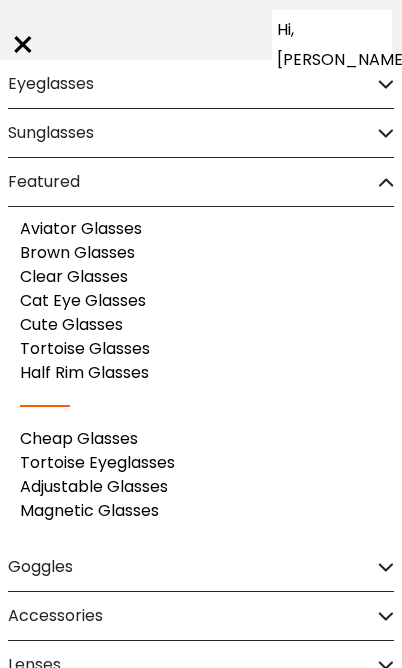 scroll, scrollTop: 0, scrollLeft: 0, axis: both 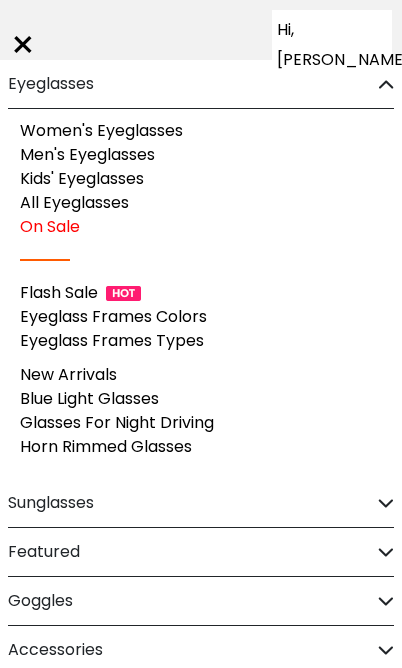click on "On Sale" at bounding box center (50, 226) 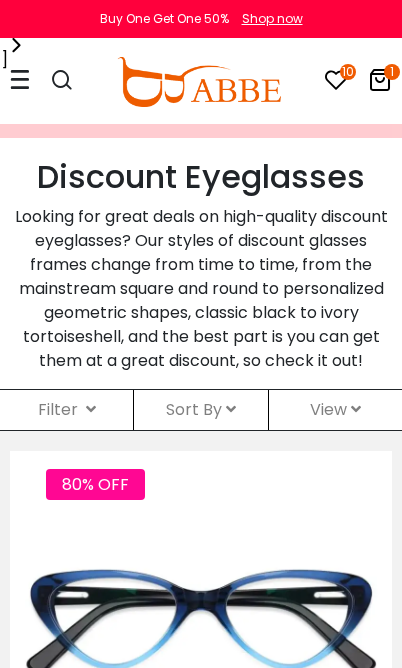 scroll, scrollTop: 0, scrollLeft: 0, axis: both 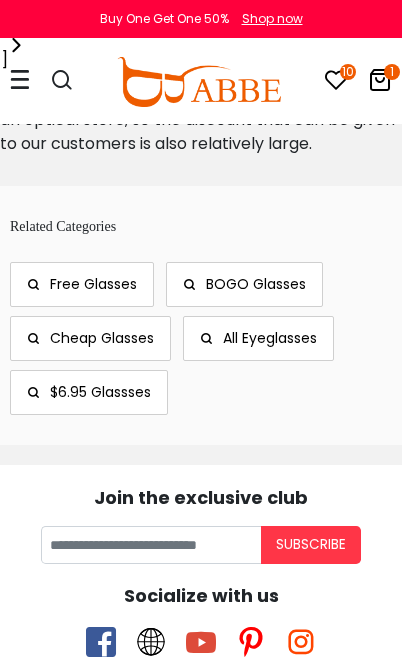 click on "Free Glasses" at bounding box center (93, 284) 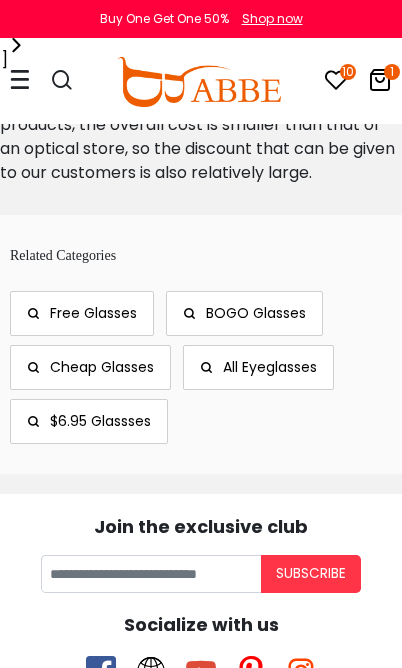 scroll, scrollTop: 28121, scrollLeft: 0, axis: vertical 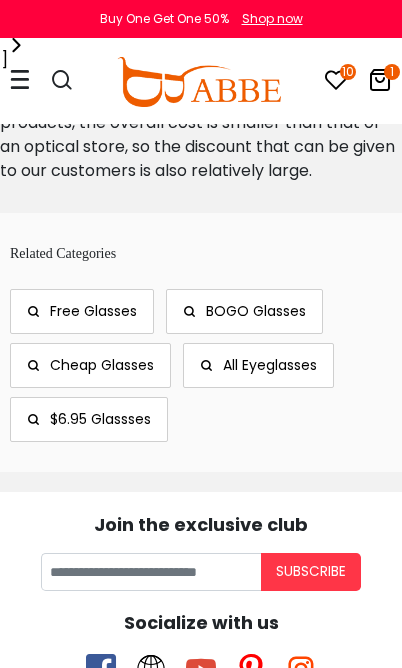 click on "Free Glasses" at bounding box center [93, 311] 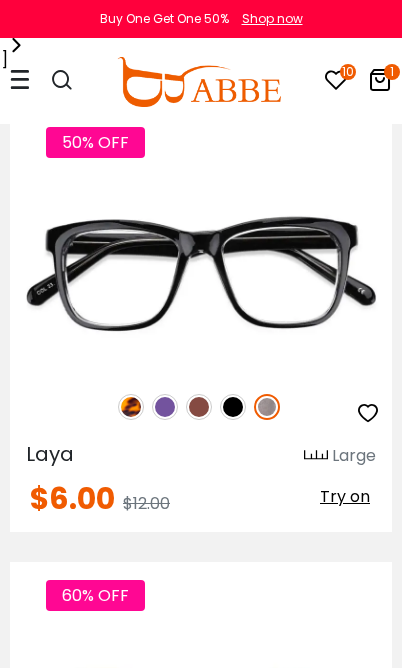 scroll, scrollTop: 0, scrollLeft: 0, axis: both 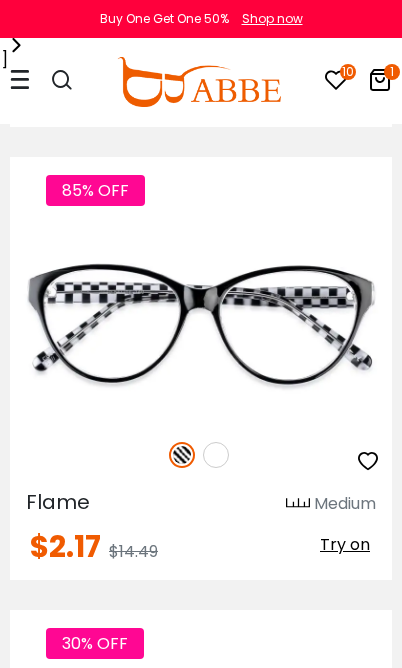 click at bounding box center (368, 461) 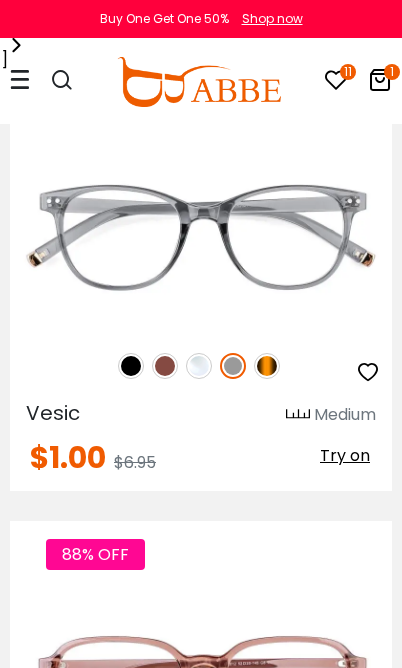 scroll, scrollTop: 19671, scrollLeft: 0, axis: vertical 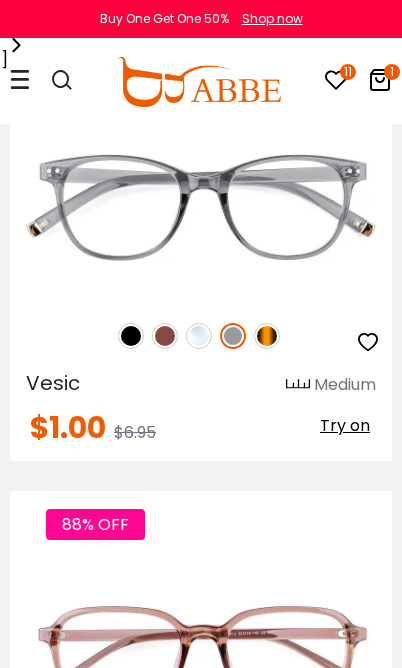 click at bounding box center [368, 342] 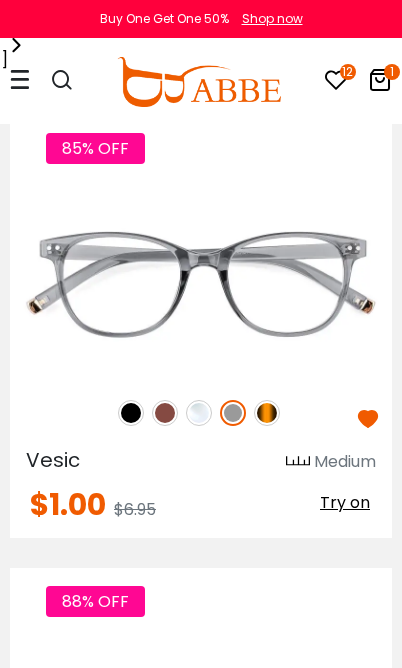 scroll, scrollTop: 19595, scrollLeft: 0, axis: vertical 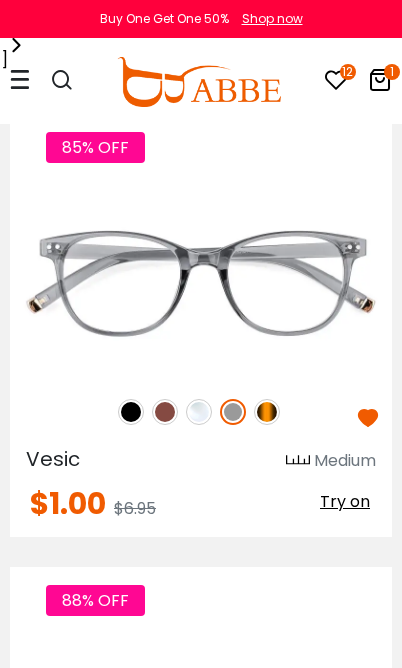 click at bounding box center [368, 418] 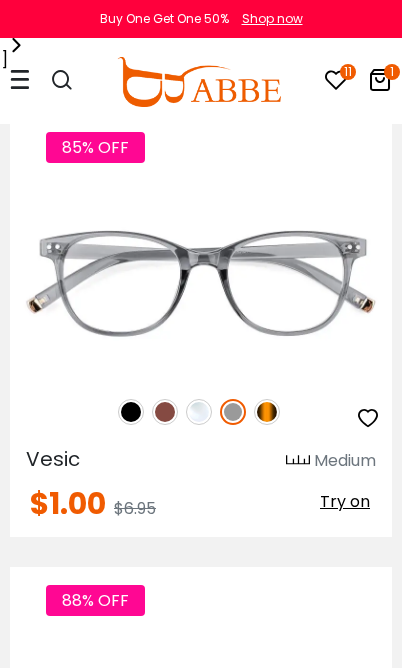 click at bounding box center [368, 418] 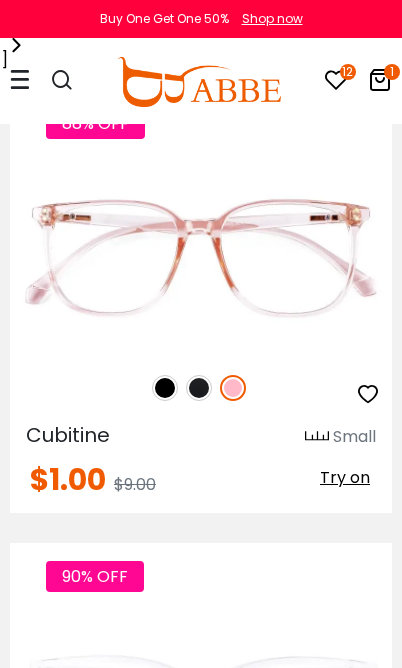 scroll, scrollTop: 25501, scrollLeft: 0, axis: vertical 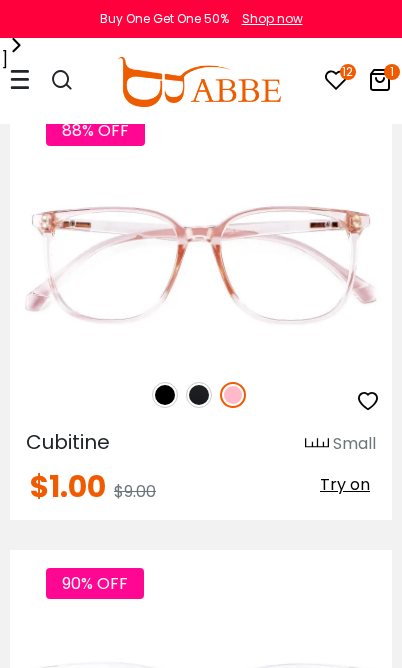 click at bounding box center (199, 395) 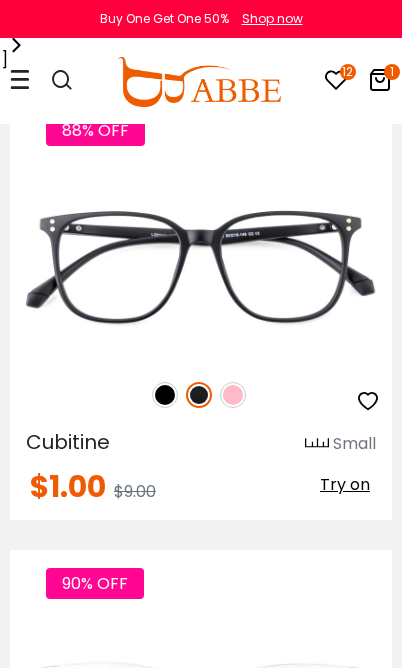 click at bounding box center (165, 395) 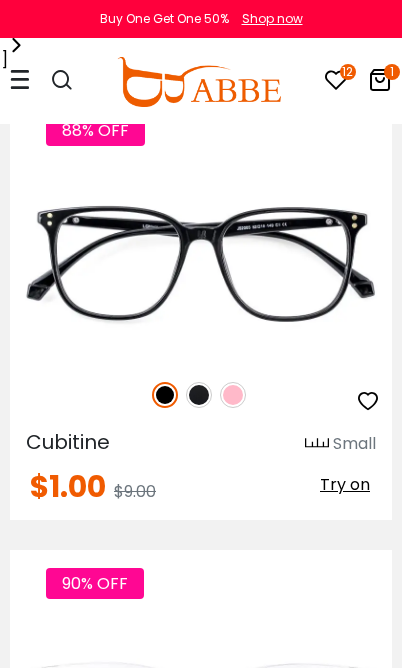 click at bounding box center (368, 401) 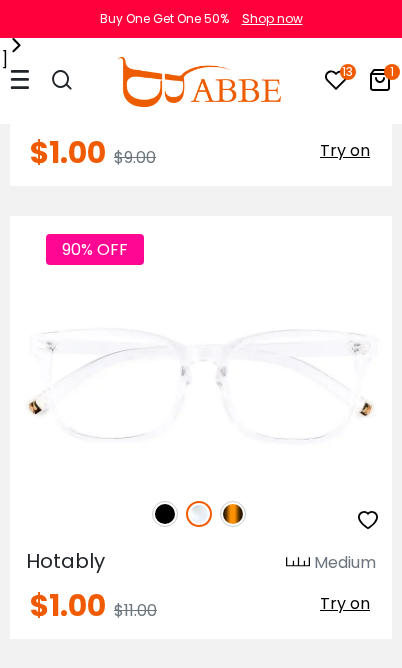 scroll, scrollTop: 25847, scrollLeft: 0, axis: vertical 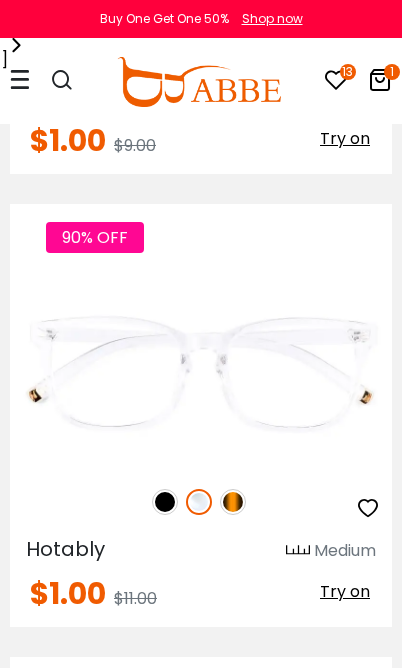 click at bounding box center [165, 502] 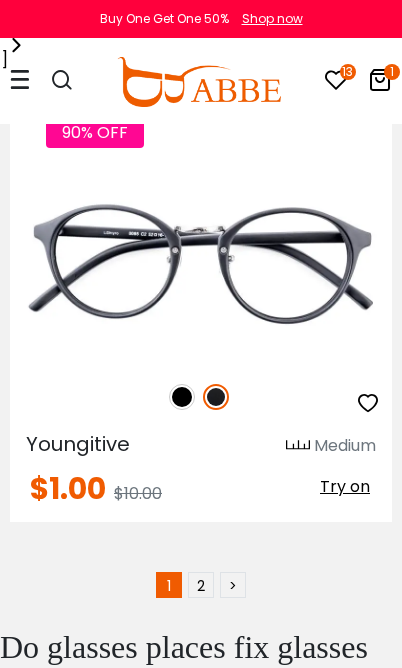 scroll, scrollTop: 26870, scrollLeft: 0, axis: vertical 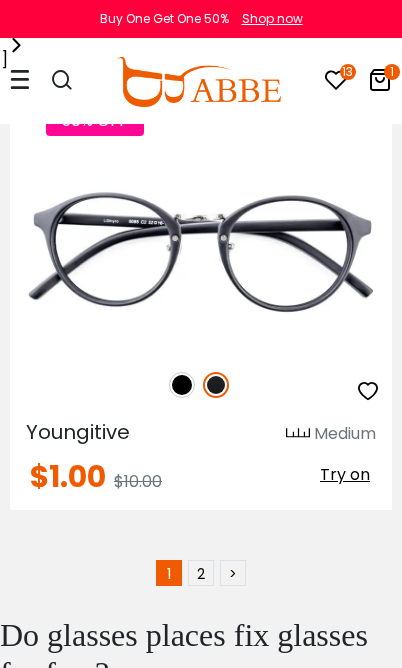 click on "2" at bounding box center [201, 573] 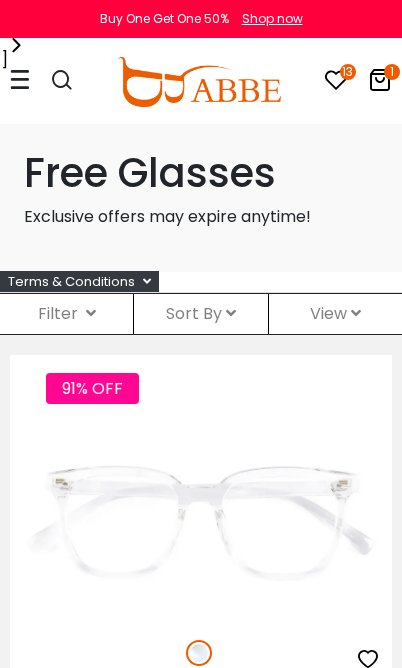 scroll, scrollTop: 0, scrollLeft: 0, axis: both 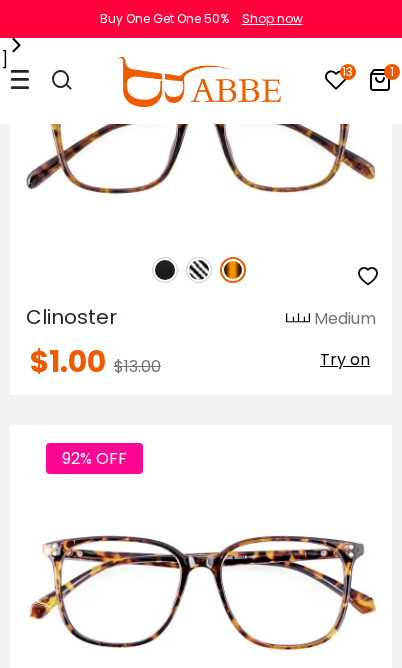 click at bounding box center [165, 270] 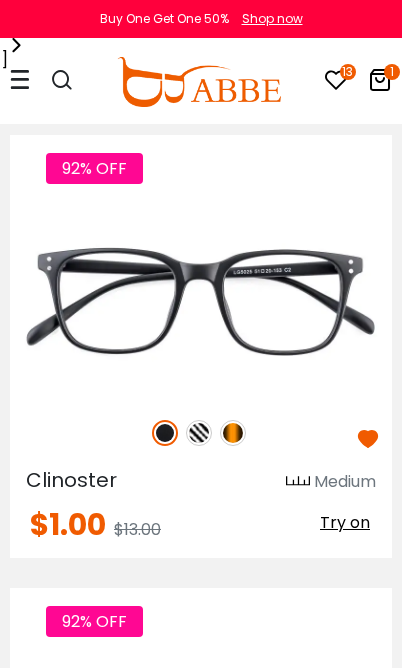 scroll, scrollTop: 1993, scrollLeft: 0, axis: vertical 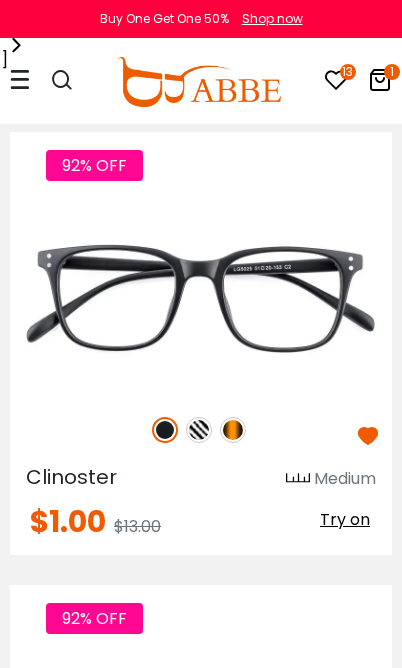 click at bounding box center (199, 430) 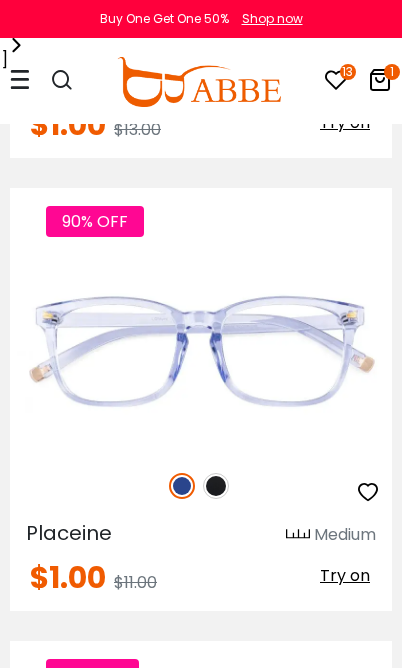 scroll, scrollTop: 6471, scrollLeft: 0, axis: vertical 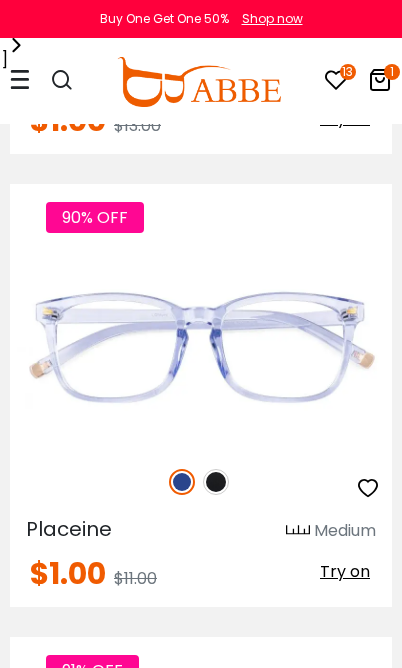 click at bounding box center (216, 482) 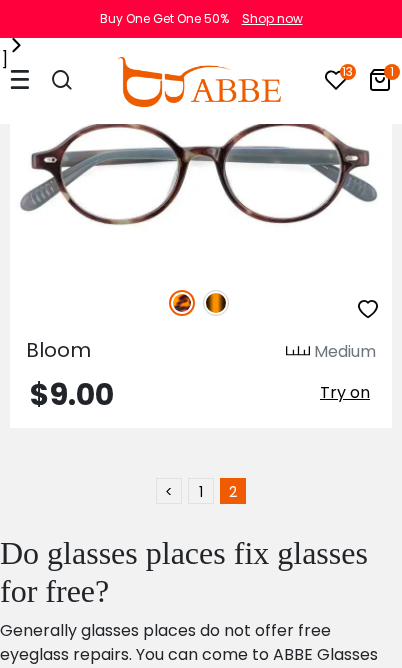 scroll, scrollTop: 22072, scrollLeft: 0, axis: vertical 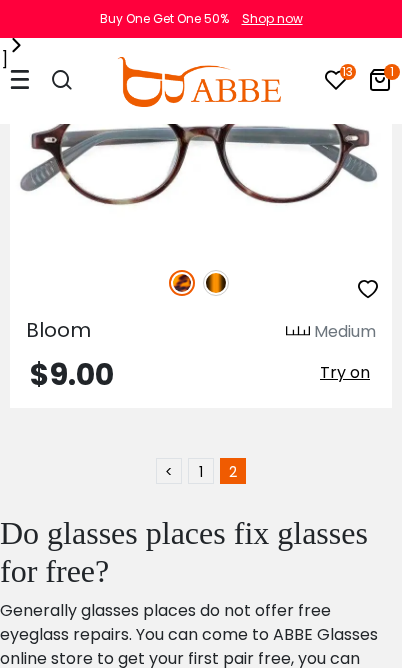 click on "1" at bounding box center (201, 471) 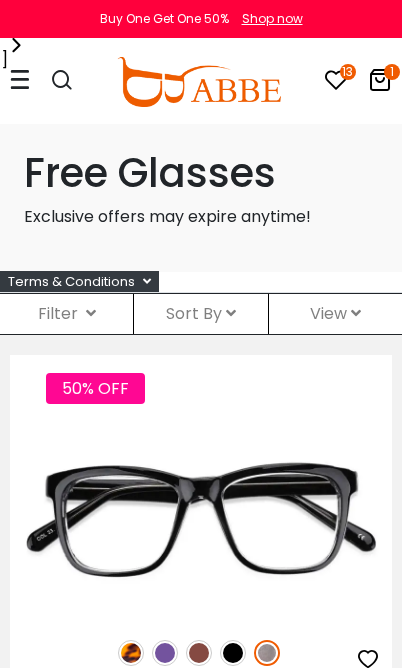 scroll, scrollTop: 0, scrollLeft: 0, axis: both 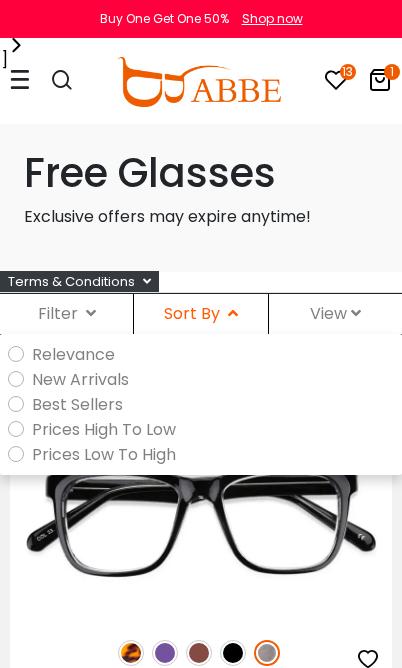click on "Prices Low To High" at bounding box center [104, 454] 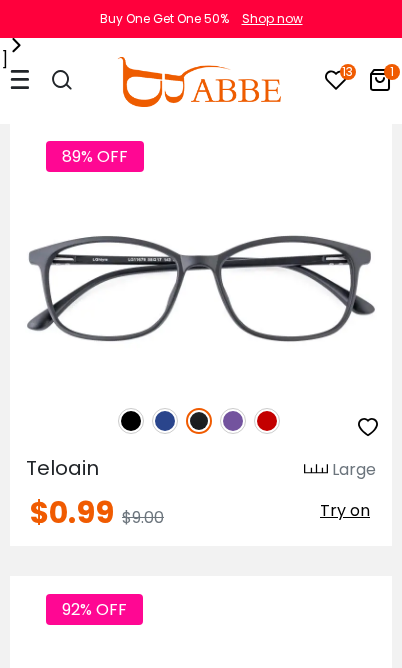 scroll, scrollTop: 211, scrollLeft: 0, axis: vertical 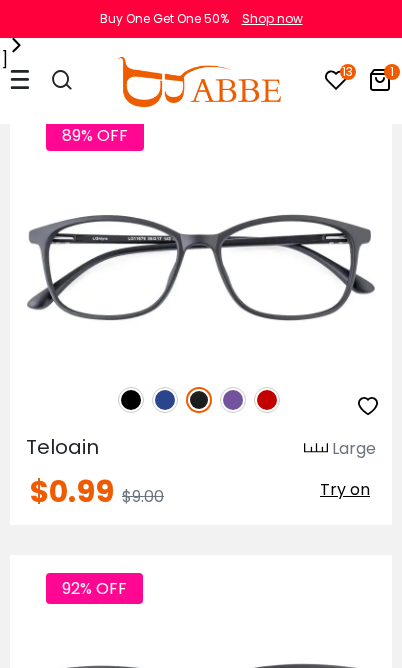 click at bounding box center (131, 400) 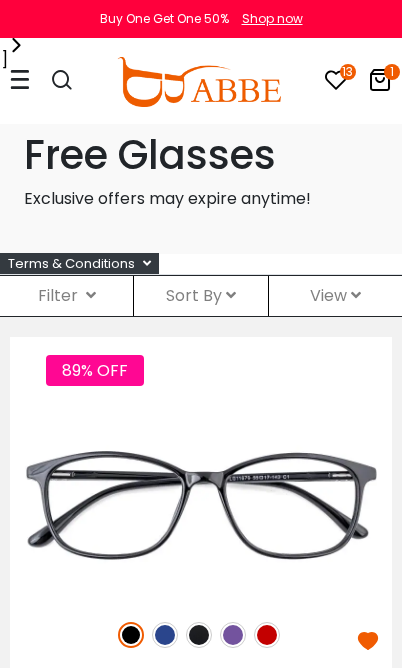 scroll, scrollTop: 0, scrollLeft: 0, axis: both 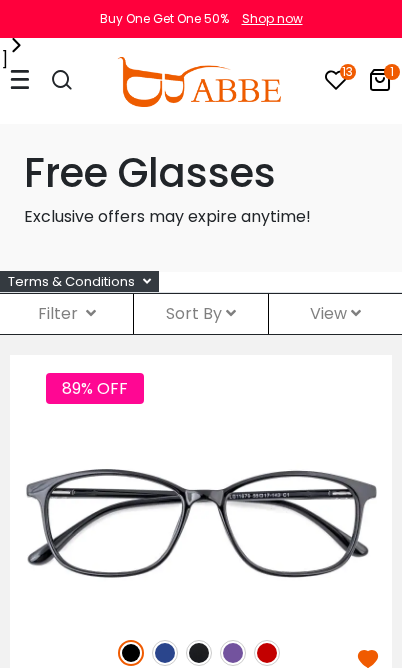 click at bounding box center (91, 313) 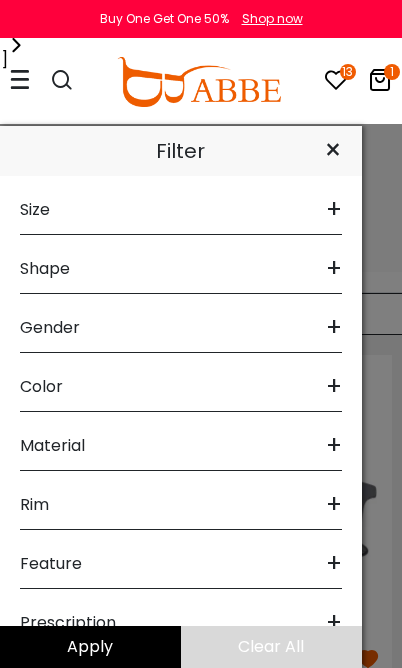 click on "+" at bounding box center [334, 210] 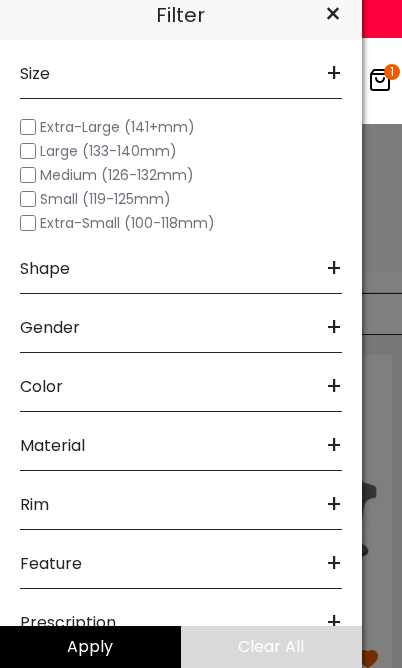 click on "Medium (126-132mm)" at bounding box center (181, 175) 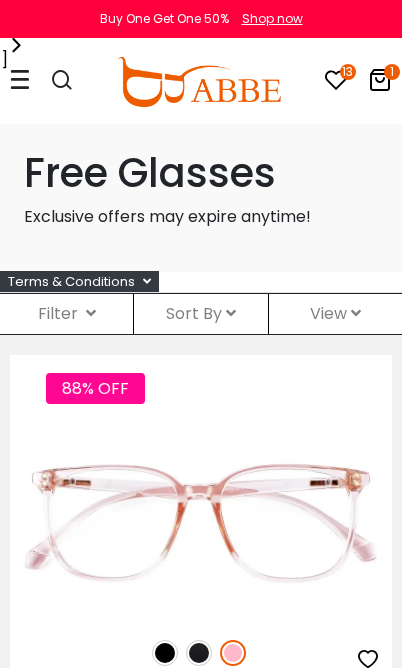 scroll, scrollTop: 0, scrollLeft: 0, axis: both 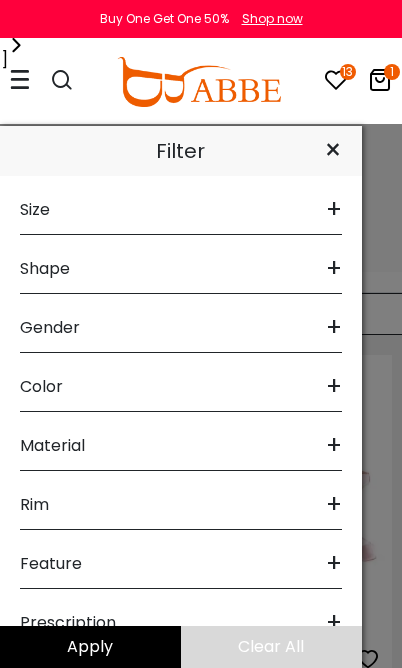 click on "Size
+" at bounding box center (181, 205) 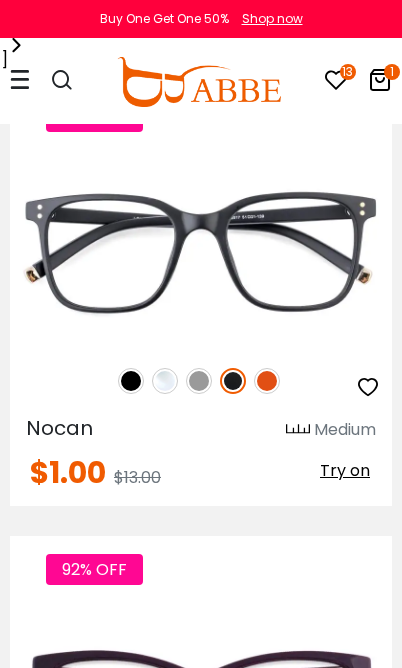 scroll, scrollTop: 0, scrollLeft: 0, axis: both 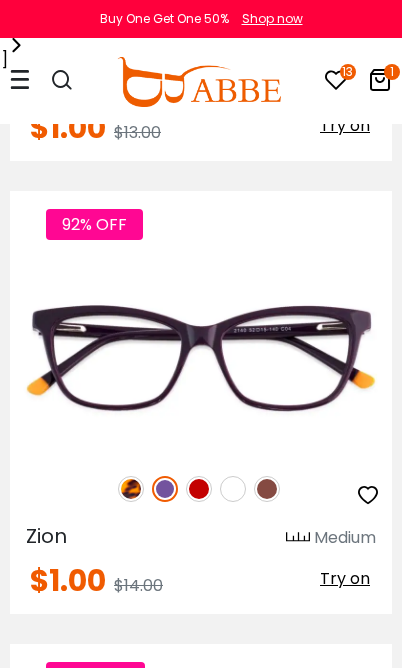 click at bounding box center [368, 495] 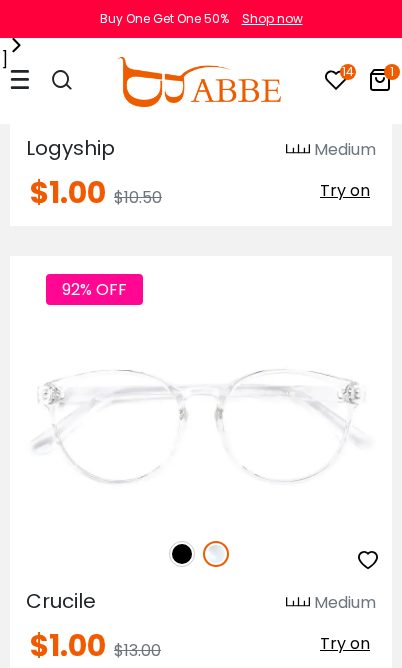 scroll, scrollTop: 1905, scrollLeft: 0, axis: vertical 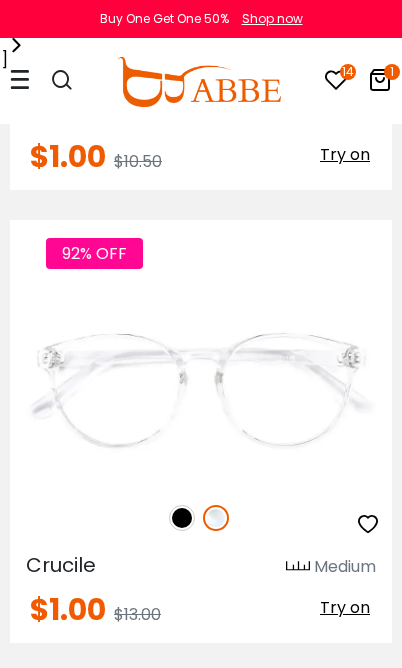 click at bounding box center (182, 518) 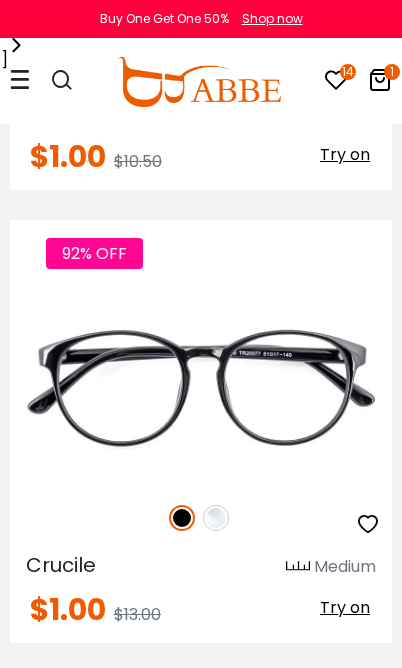 click at bounding box center (216, 518) 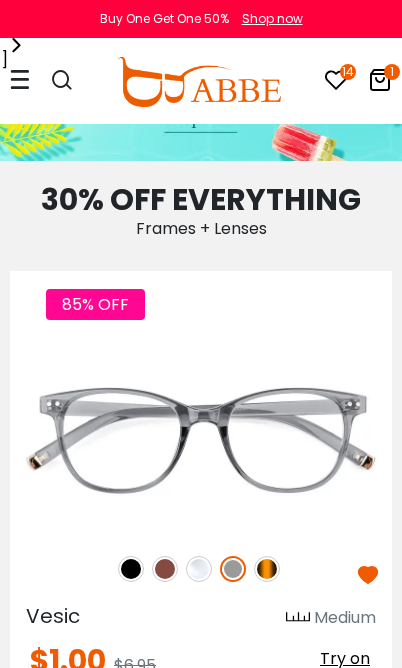 scroll, scrollTop: 2821, scrollLeft: 0, axis: vertical 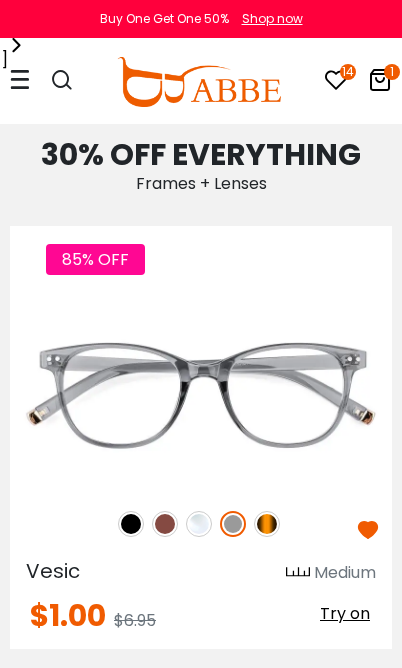 click at bounding box center (199, 524) 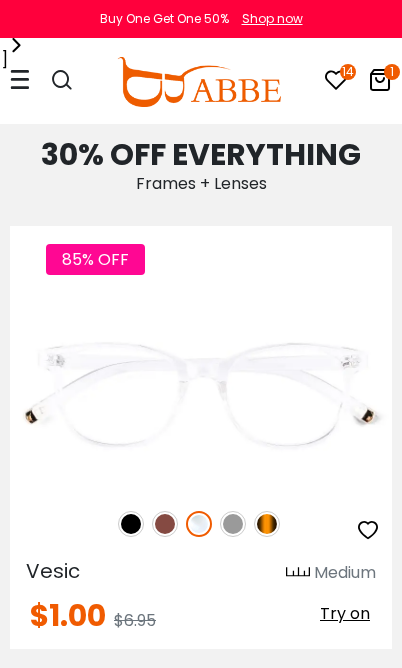 click at bounding box center [165, 524] 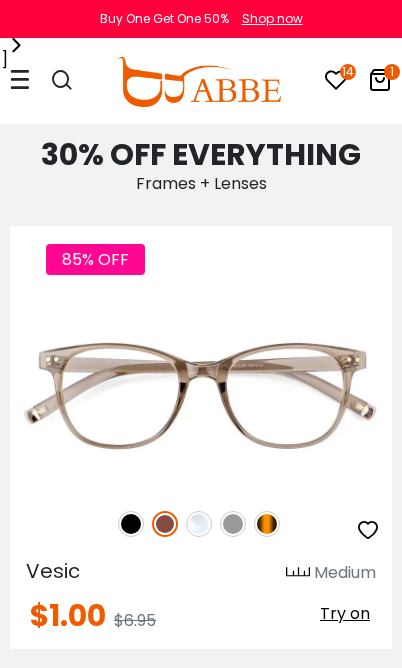 click at bounding box center [131, 524] 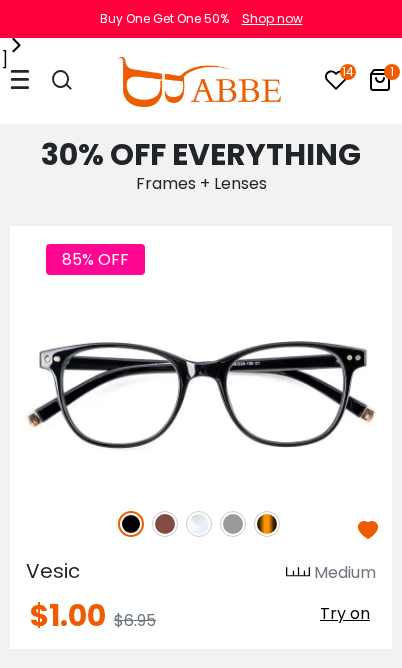 click at bounding box center [199, 524] 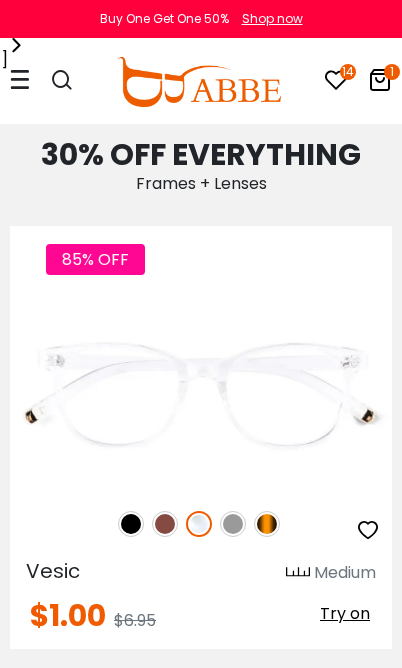 click at bounding box center [233, 524] 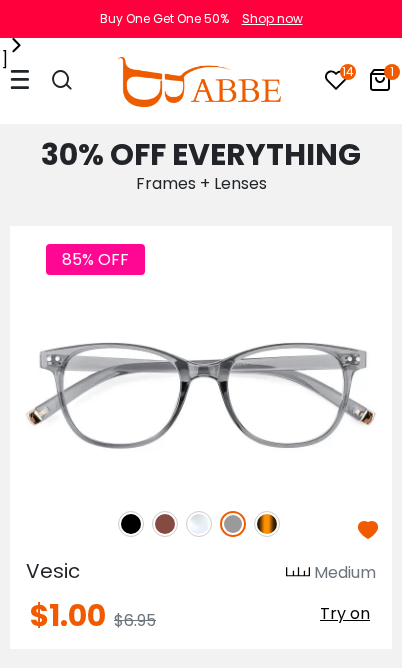 click at bounding box center (368, 530) 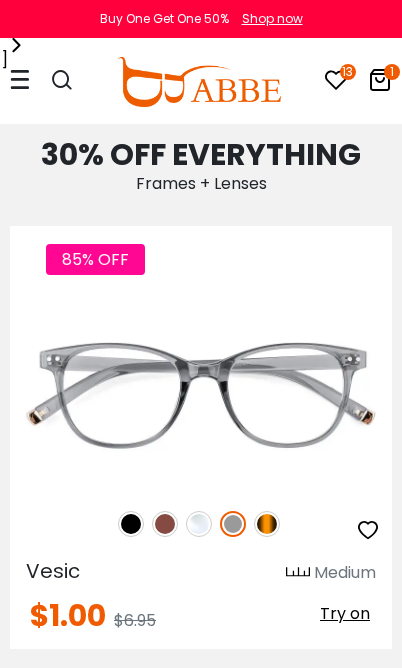 click at bounding box center (368, 530) 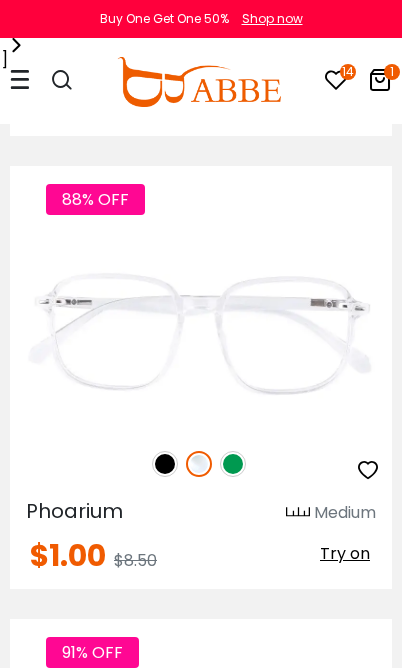 scroll, scrollTop: 3814, scrollLeft: 0, axis: vertical 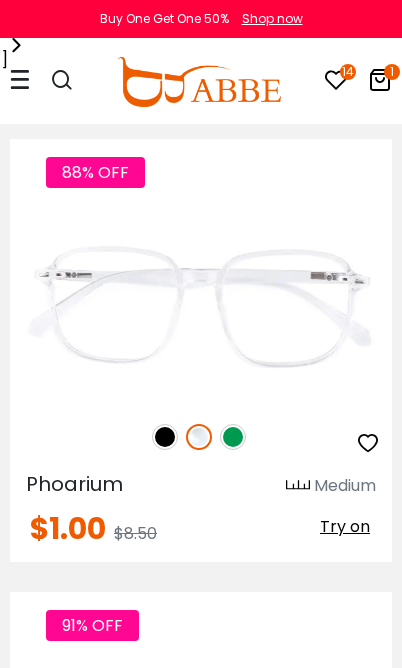 click at bounding box center (165, 437) 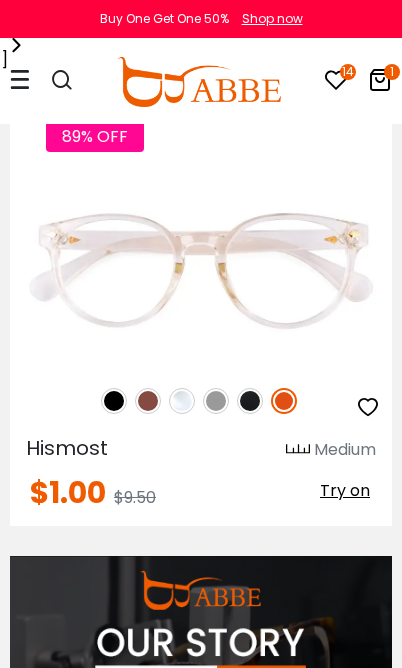 scroll, scrollTop: 4757, scrollLeft: 0, axis: vertical 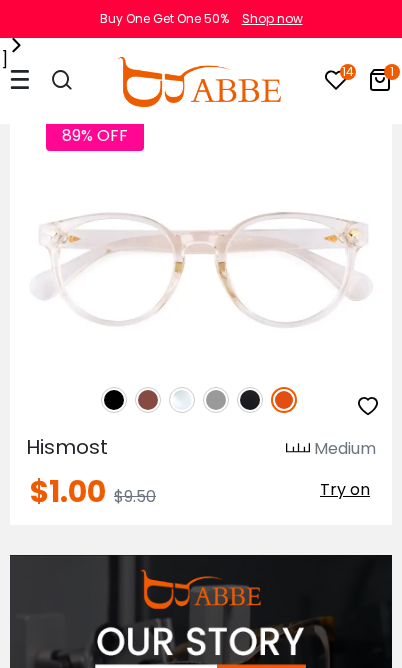 click at bounding box center [114, 400] 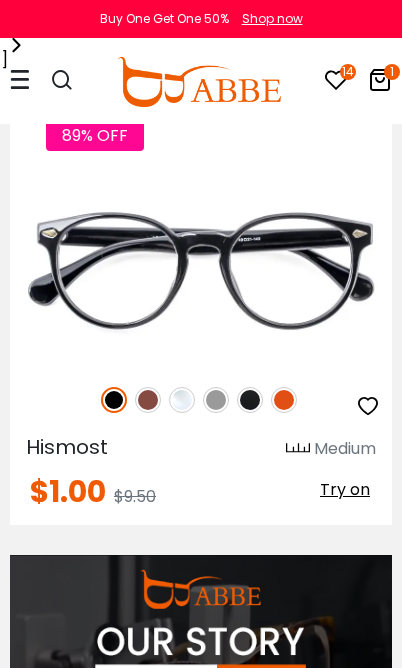click on "89% OFF" at bounding box center [201, 400] 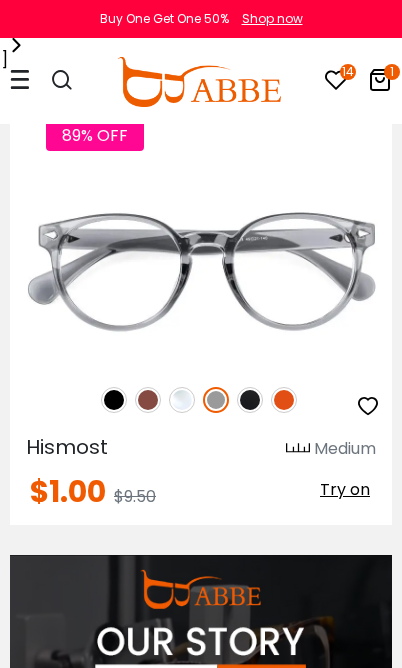 click at bounding box center [250, 400] 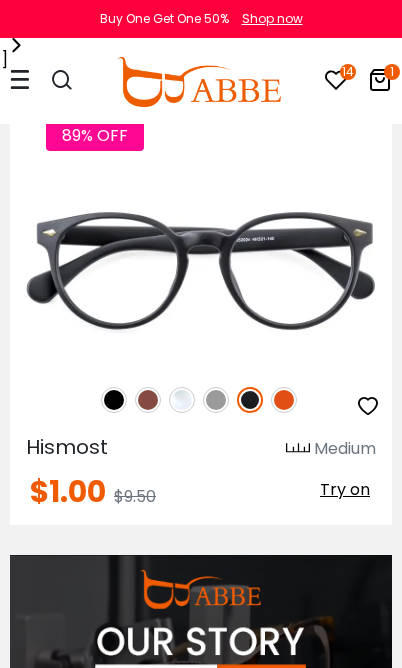 click at bounding box center [182, 400] 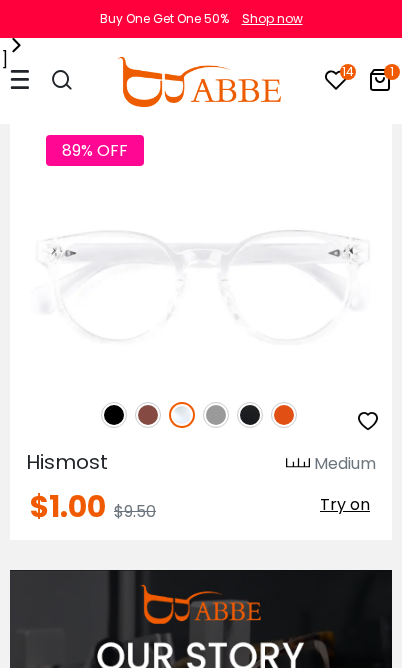 scroll, scrollTop: 4730, scrollLeft: 0, axis: vertical 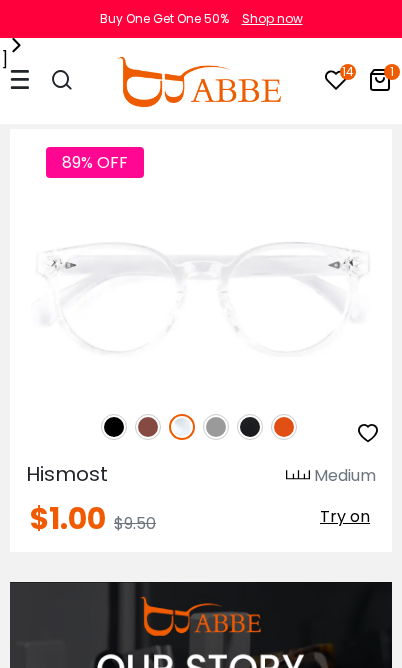 click at bounding box center [368, 433] 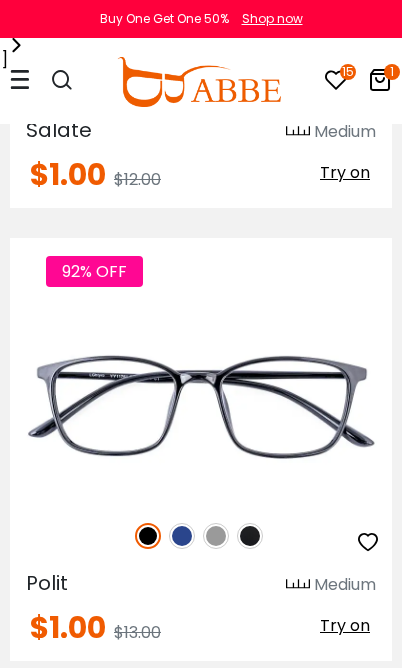 scroll, scrollTop: 6830, scrollLeft: 0, axis: vertical 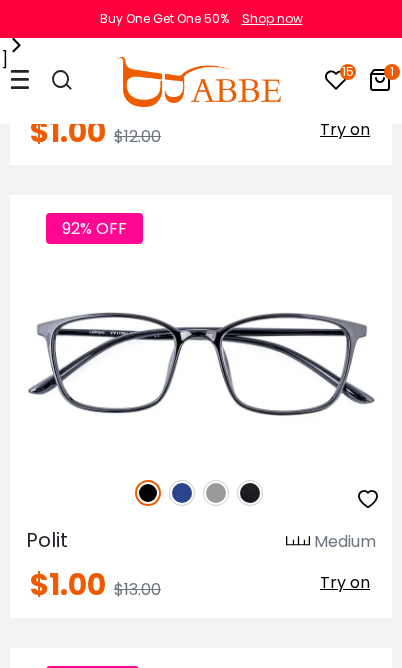 click at bounding box center [368, 499] 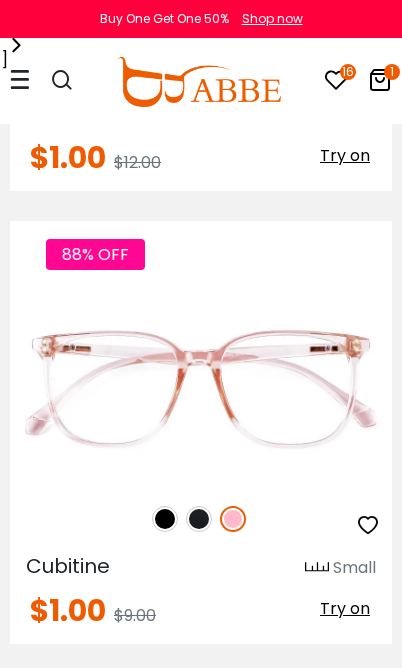 scroll, scrollTop: 7736, scrollLeft: 0, axis: vertical 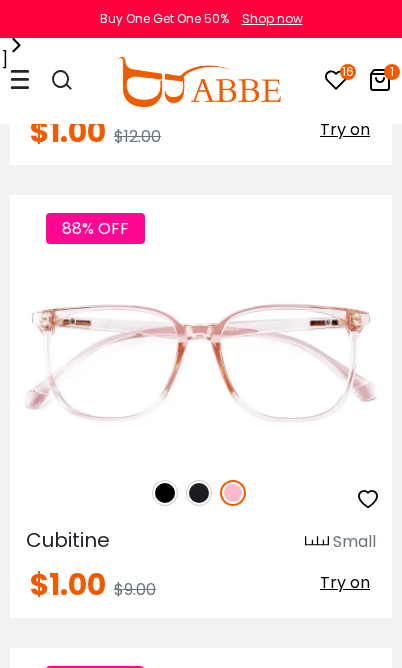 click at bounding box center (165, 493) 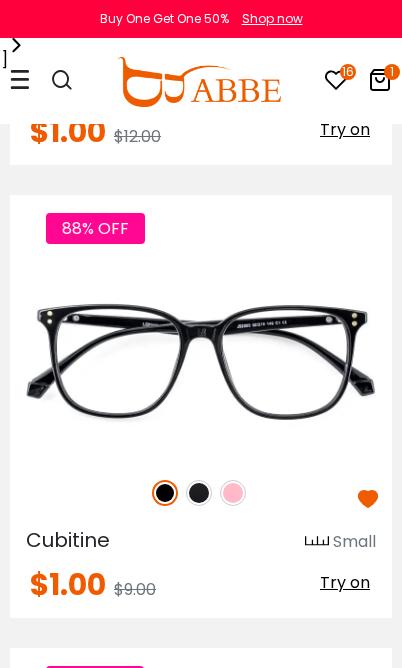 click at bounding box center [199, 493] 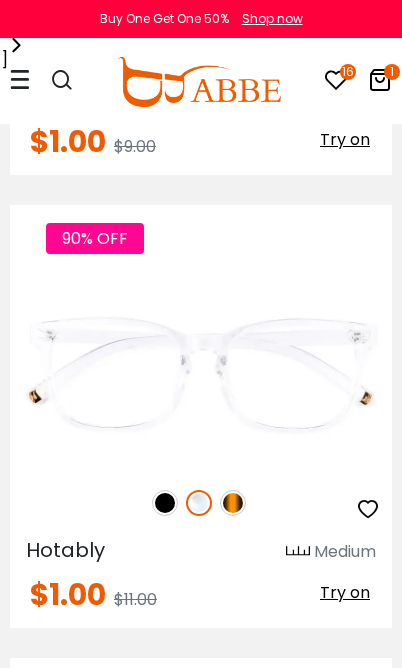 scroll, scrollTop: 8183, scrollLeft: 0, axis: vertical 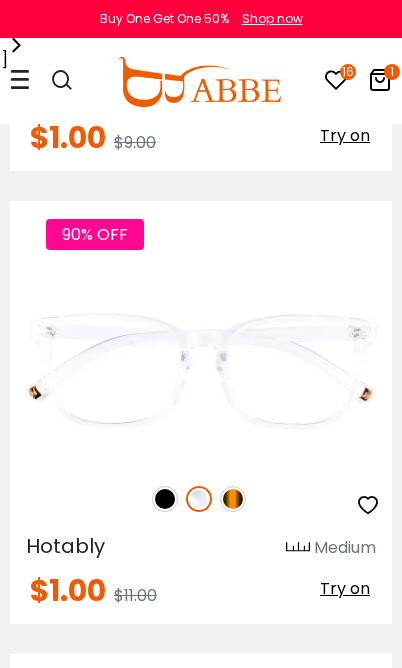 click at bounding box center (165, 499) 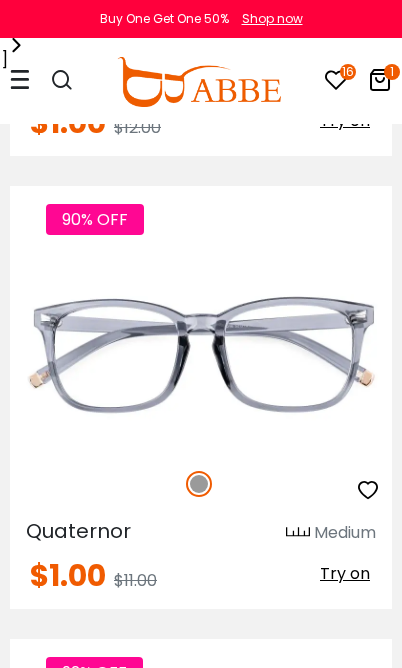 scroll, scrollTop: 10009, scrollLeft: 0, axis: vertical 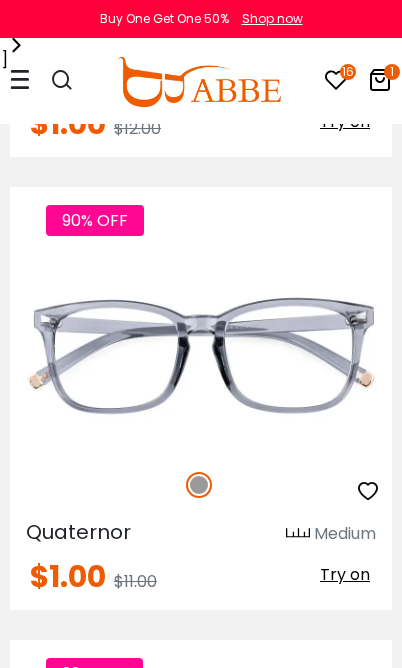 click at bounding box center [368, 491] 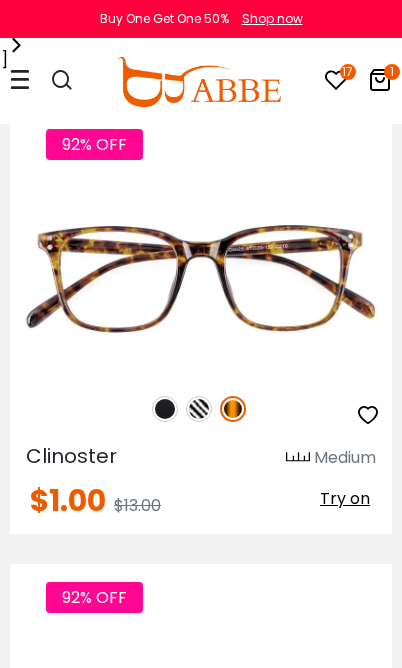 scroll, scrollTop: 10994, scrollLeft: 0, axis: vertical 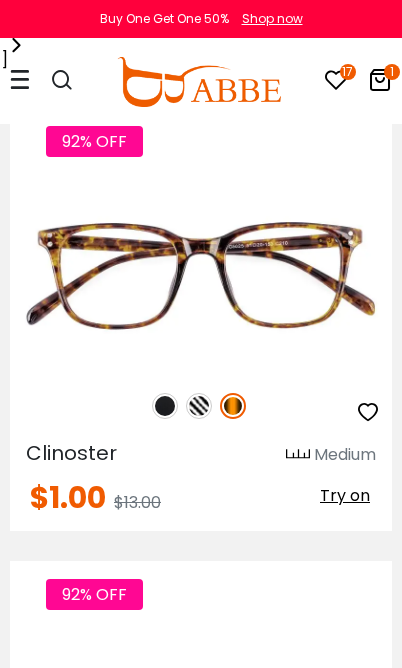 click at bounding box center (165, 406) 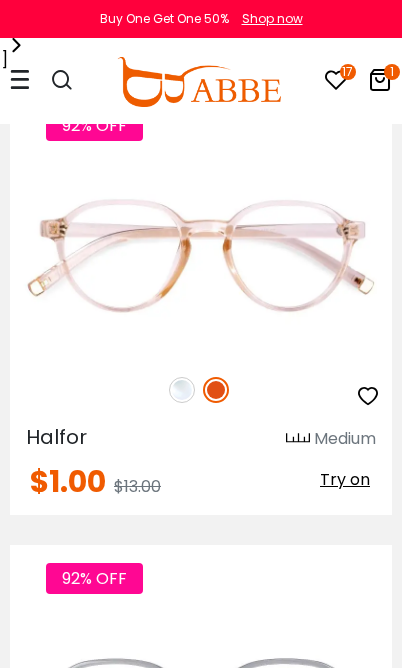 scroll, scrollTop: 13734, scrollLeft: 0, axis: vertical 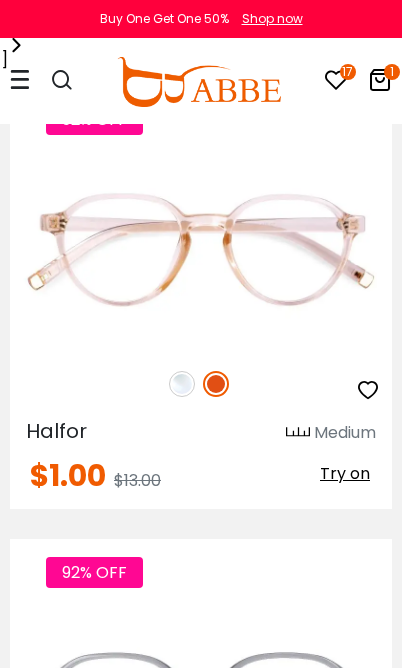 click at bounding box center (368, 390) 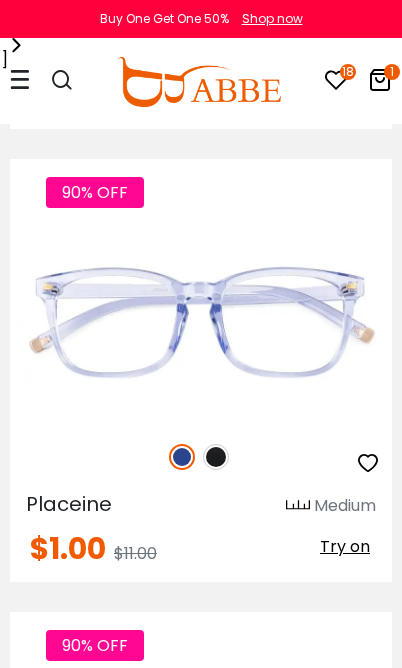 scroll, scrollTop: 14572, scrollLeft: 0, axis: vertical 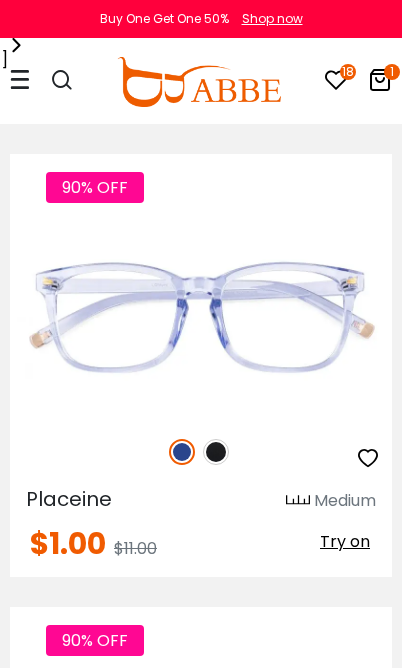 click at bounding box center [368, 458] 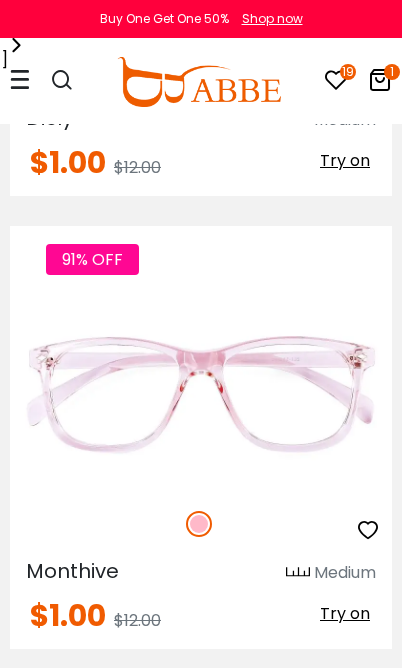 scroll, scrollTop: 17249, scrollLeft: 0, axis: vertical 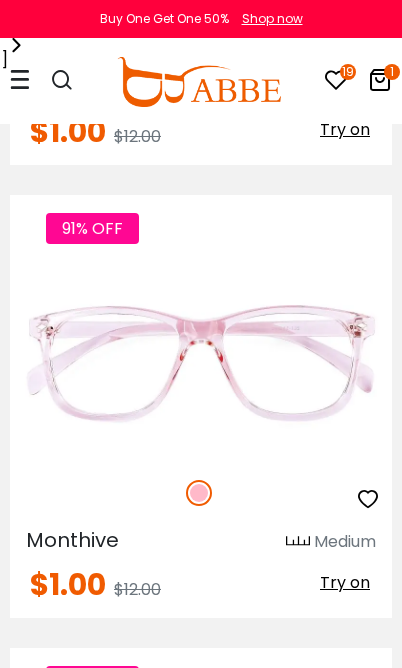 click at bounding box center [368, 499] 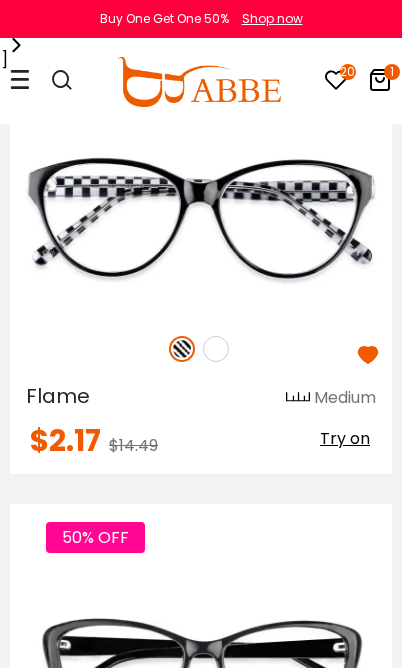 scroll, scrollTop: 18300, scrollLeft: 0, axis: vertical 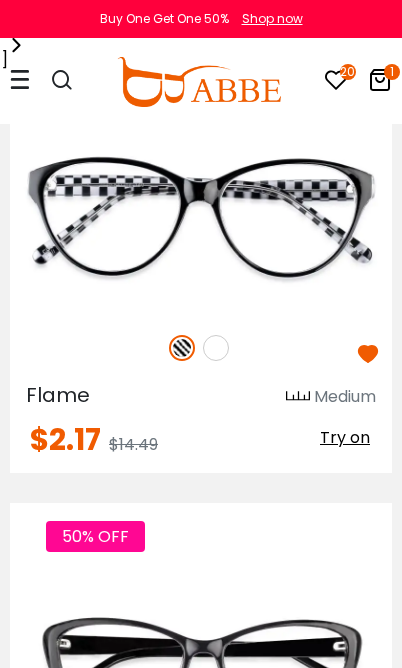 click at bounding box center [216, 348] 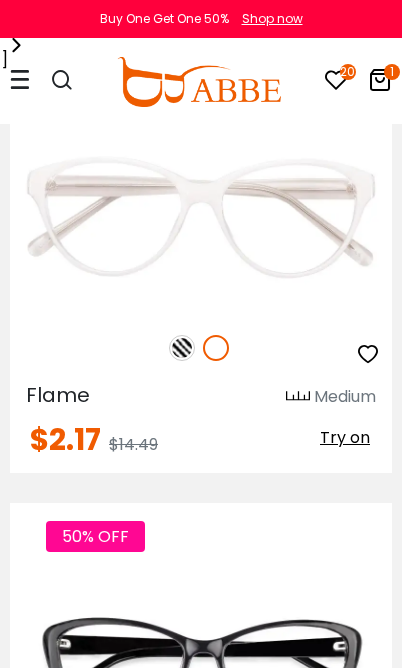click at bounding box center [182, 348] 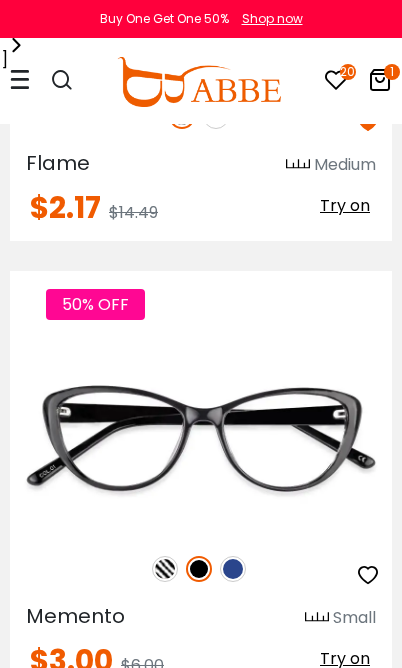 scroll, scrollTop: 18647, scrollLeft: 0, axis: vertical 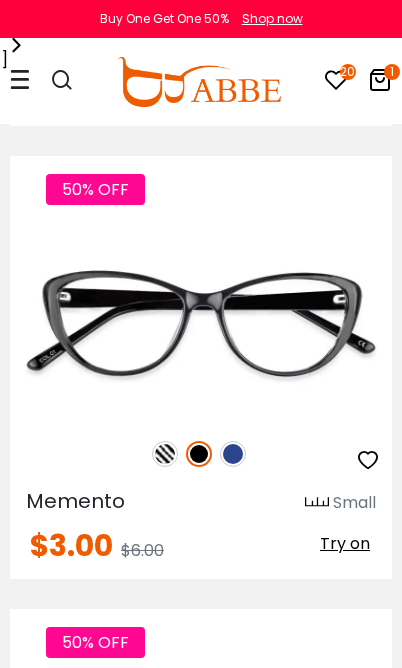 click at bounding box center [165, 454] 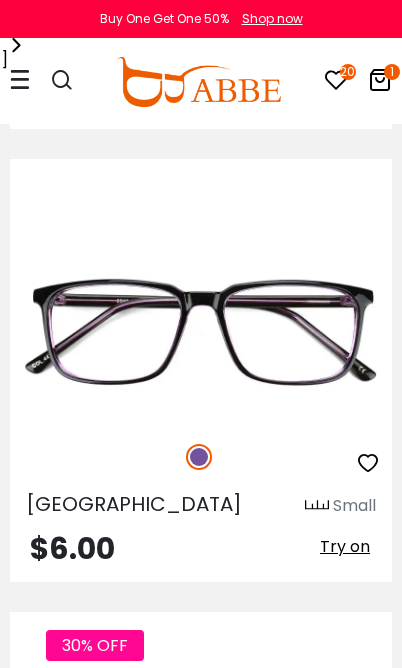 scroll, scrollTop: 21366, scrollLeft: 0, axis: vertical 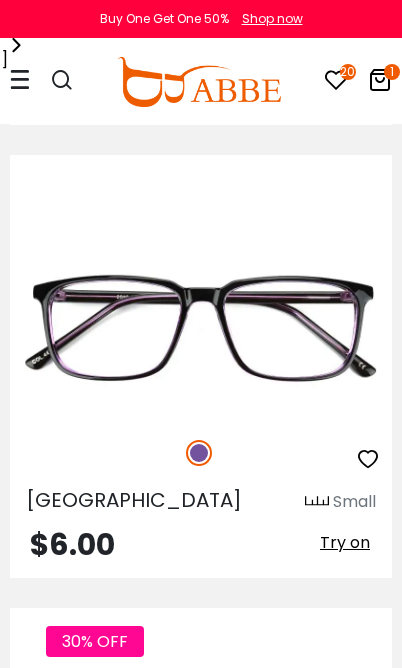 click at bounding box center (368, 459) 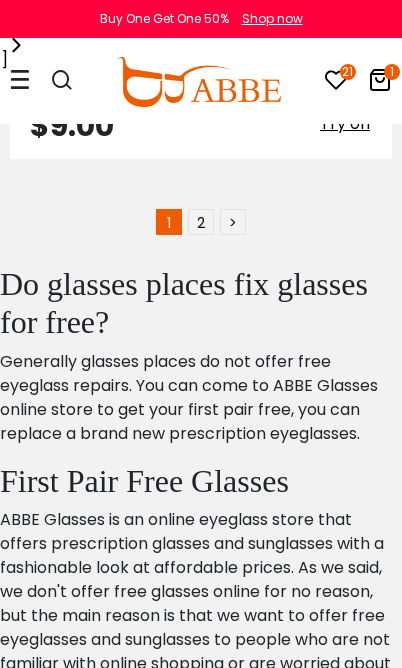 scroll, scrollTop: 27234, scrollLeft: 0, axis: vertical 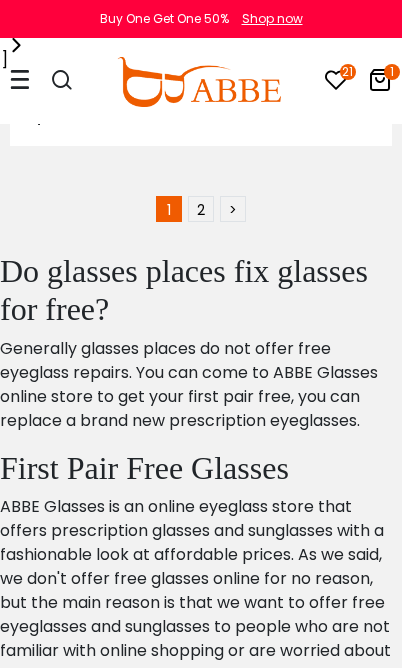 click on "2" at bounding box center (201, 209) 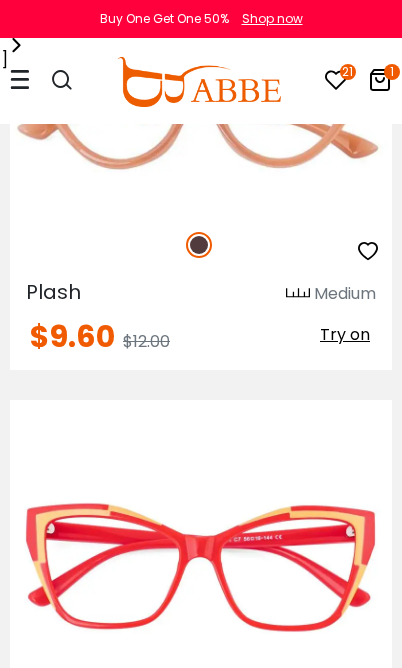 scroll, scrollTop: 0, scrollLeft: 0, axis: both 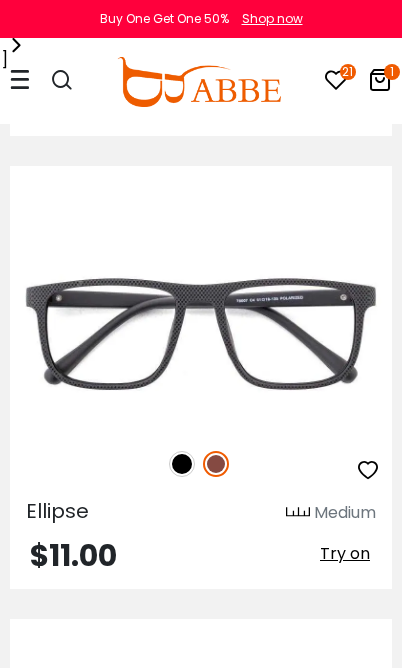 click at bounding box center (368, 470) 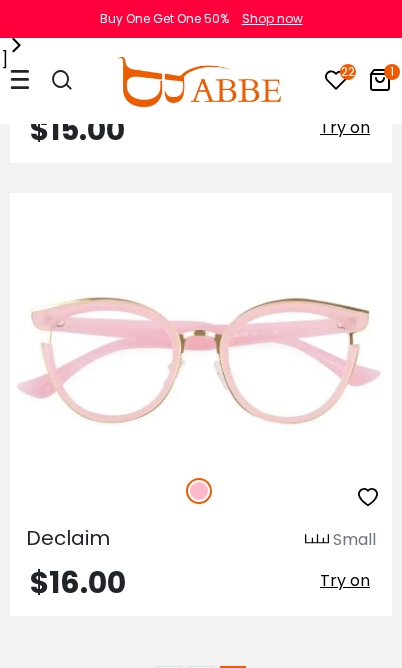 scroll, scrollTop: 3793, scrollLeft: 0, axis: vertical 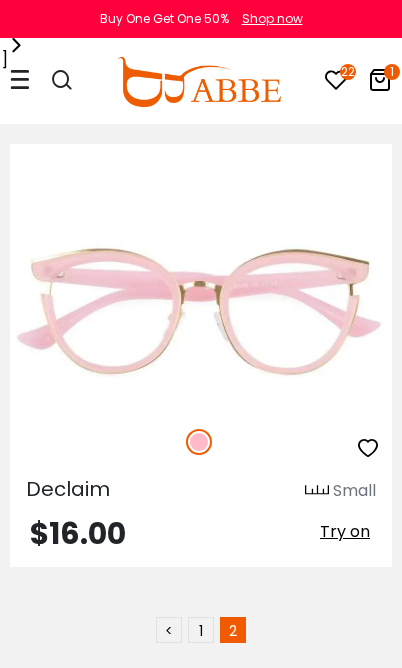 click at bounding box center (368, 448) 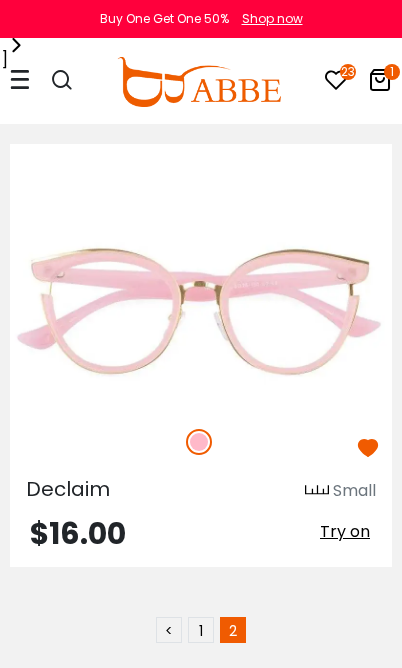 click on "23" at bounding box center (348, 72) 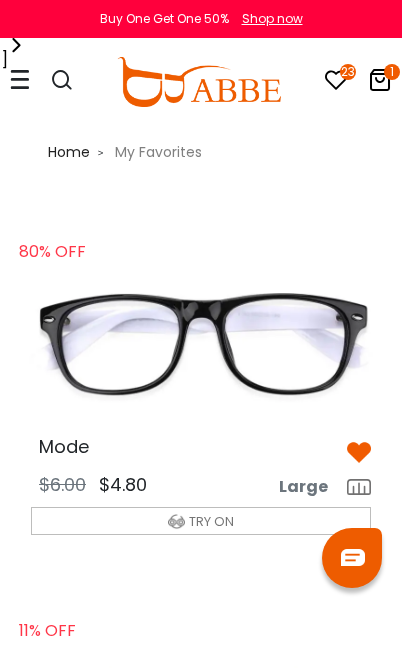 scroll, scrollTop: 0, scrollLeft: 0, axis: both 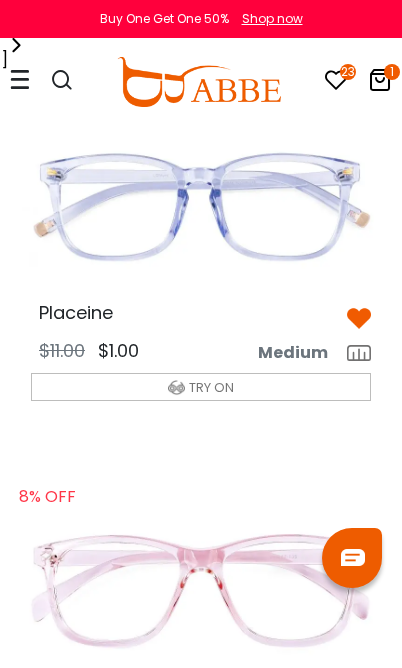 click at bounding box center (201, 590) 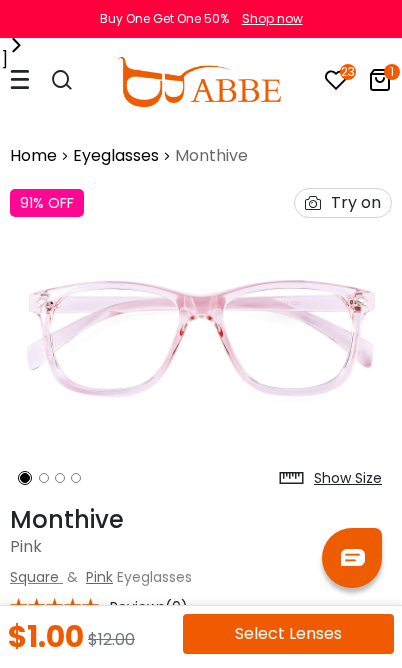 scroll, scrollTop: 0, scrollLeft: 0, axis: both 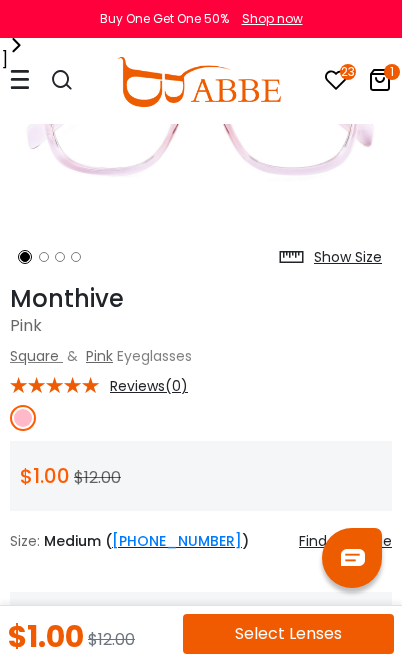 click on "Select Lenses" at bounding box center (288, 634) 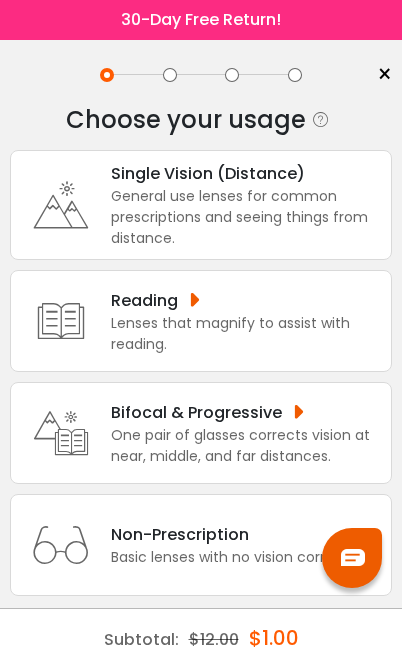 scroll, scrollTop: 0, scrollLeft: 0, axis: both 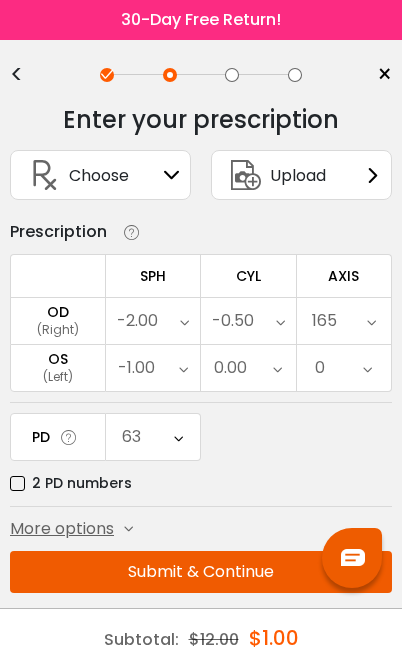 click on "Submit & Continue" at bounding box center (201, 572) 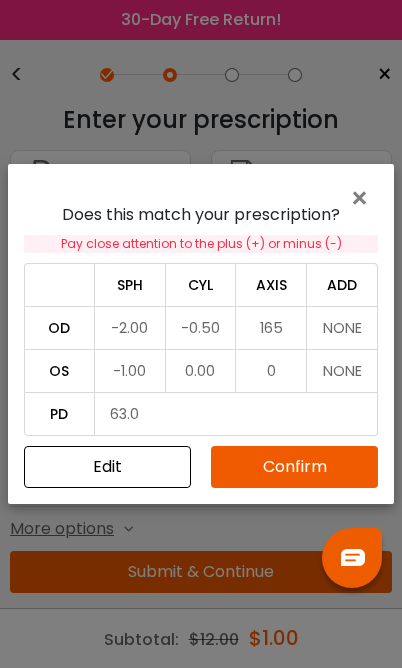 click on "Confirm" at bounding box center [294, 467] 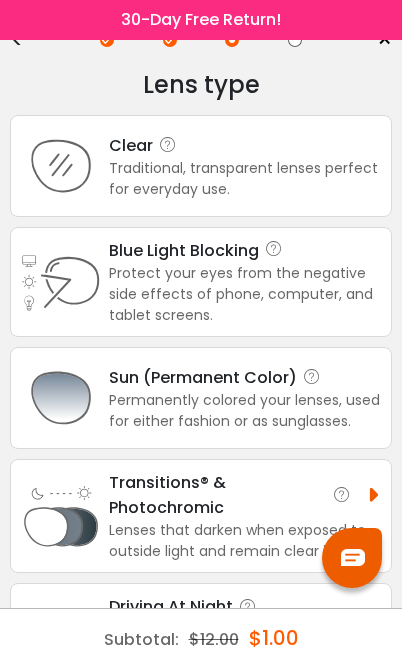 scroll, scrollTop: 33, scrollLeft: 0, axis: vertical 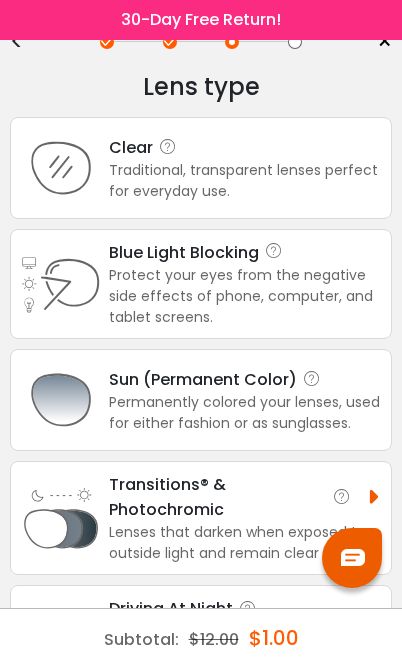 click on "Traditional, transparent lenses perfect for everyday use." at bounding box center (245, 181) 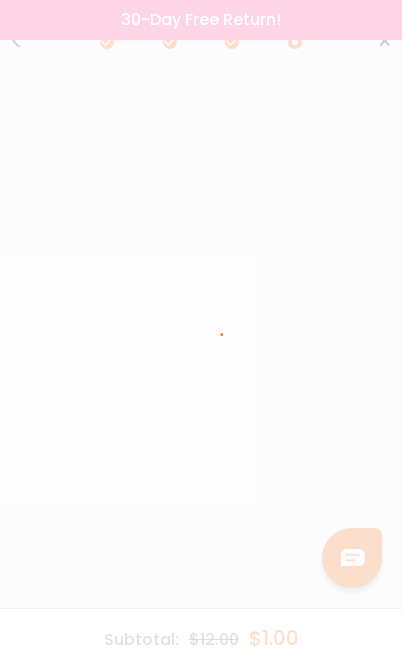 scroll, scrollTop: 0, scrollLeft: 0, axis: both 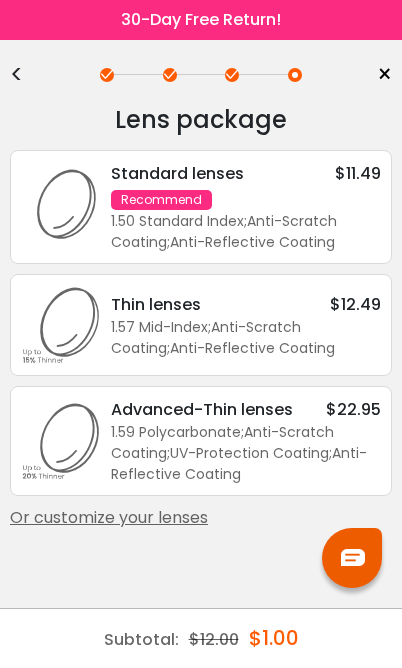 click on "1.50 Standard Index ;
Anti-Scratch Coating ;
Anti-Reflective Coating ;" at bounding box center [246, 232] 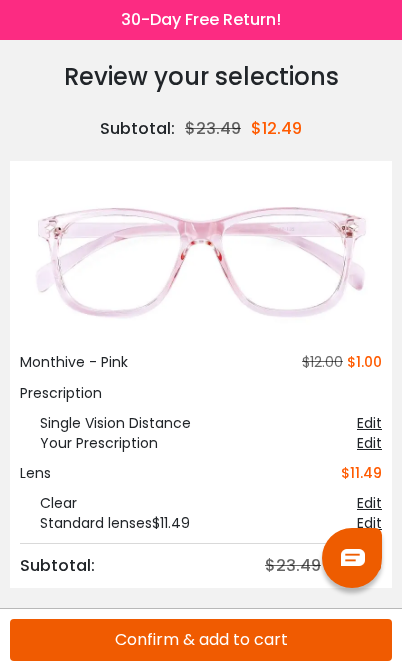 scroll, scrollTop: 100, scrollLeft: 0, axis: vertical 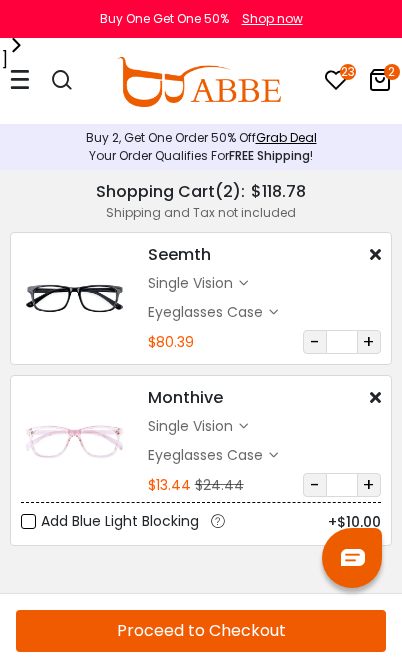 click at bounding box center (375, 254) 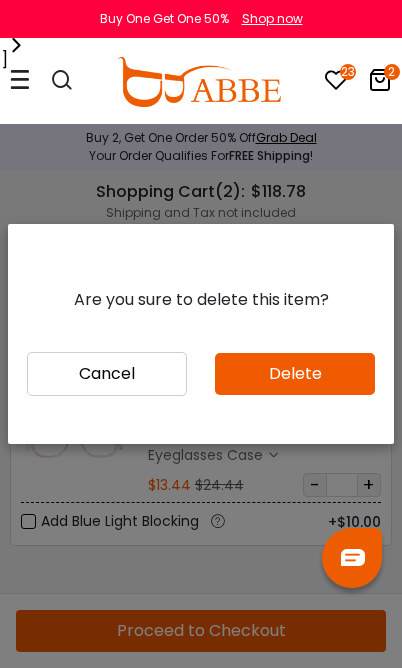 click on "Delete" at bounding box center (295, 374) 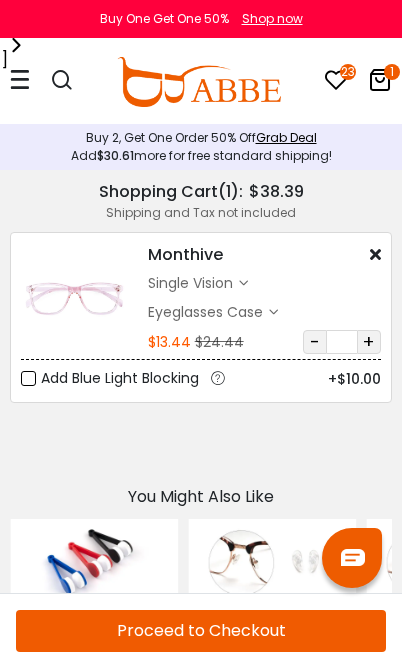 scroll, scrollTop: 0, scrollLeft: 0, axis: both 